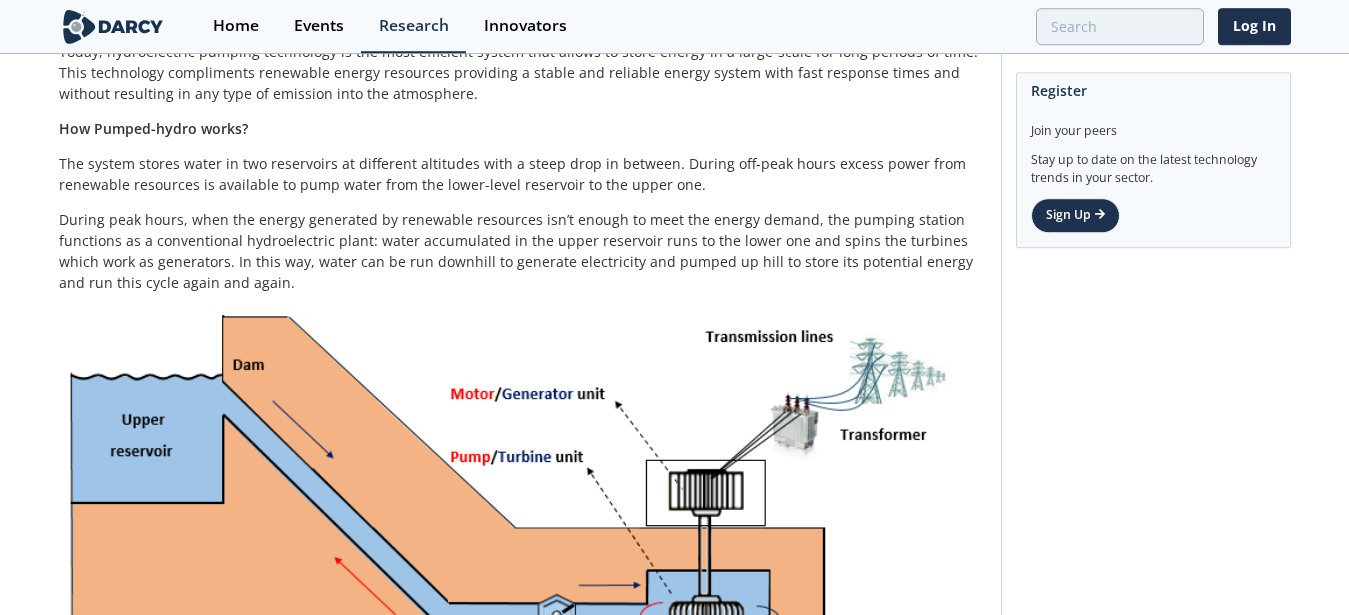 scroll, scrollTop: 379, scrollLeft: 0, axis: vertical 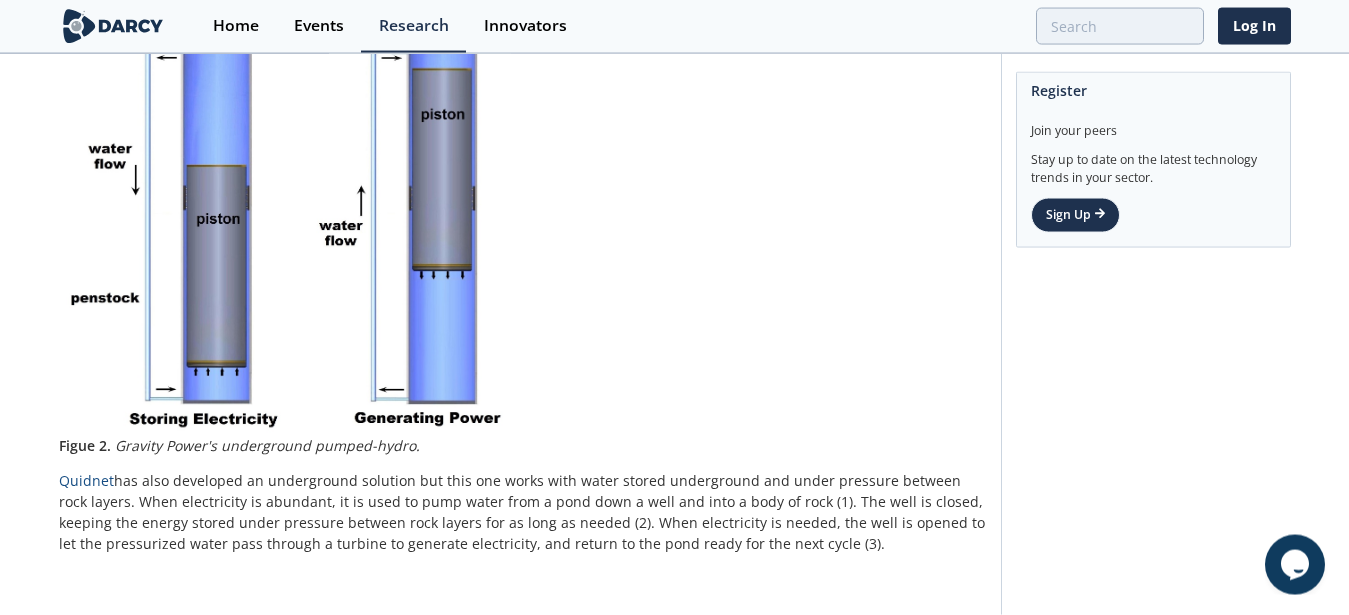 drag, startPoint x: 728, startPoint y: 334, endPoint x: 572, endPoint y: -19, distance: 385.93393 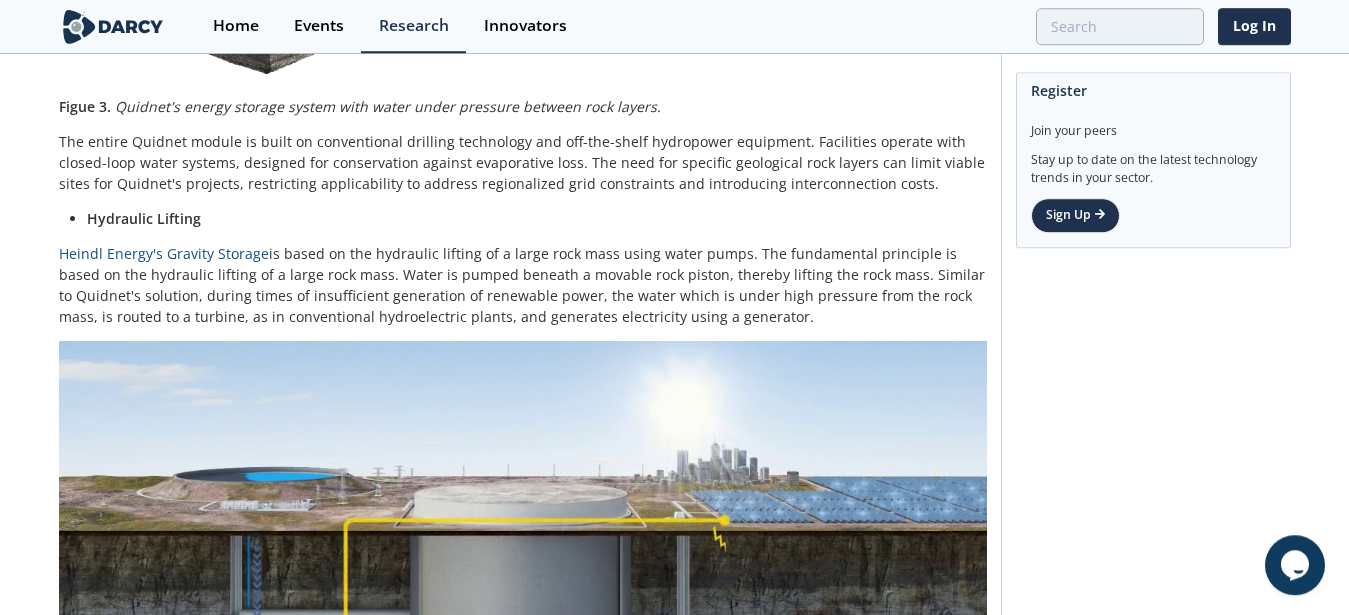 scroll, scrollTop: 2413, scrollLeft: 0, axis: vertical 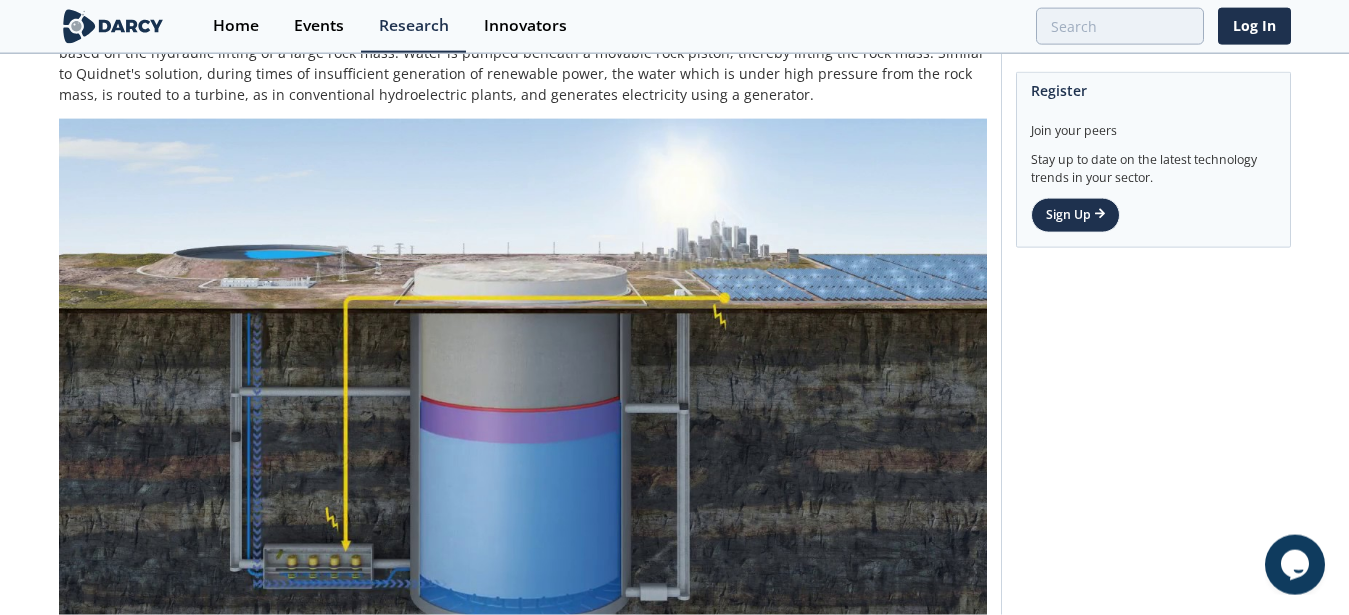 click at bounding box center (523, 380) 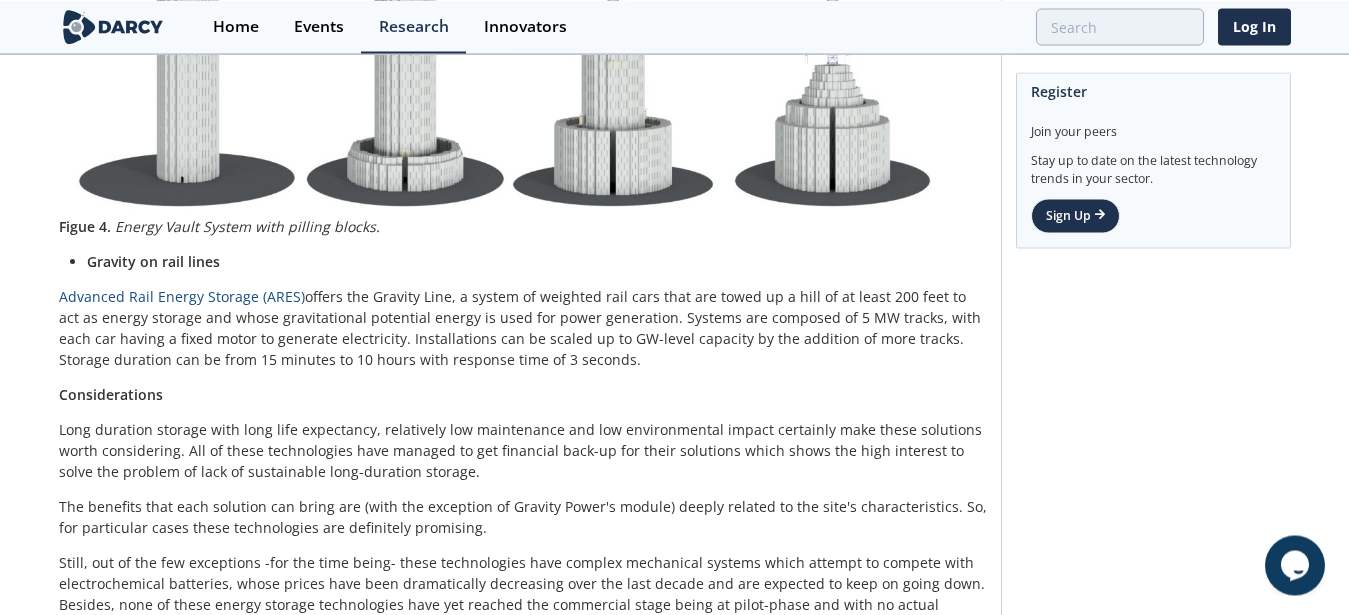 scroll, scrollTop: 3708, scrollLeft: 0, axis: vertical 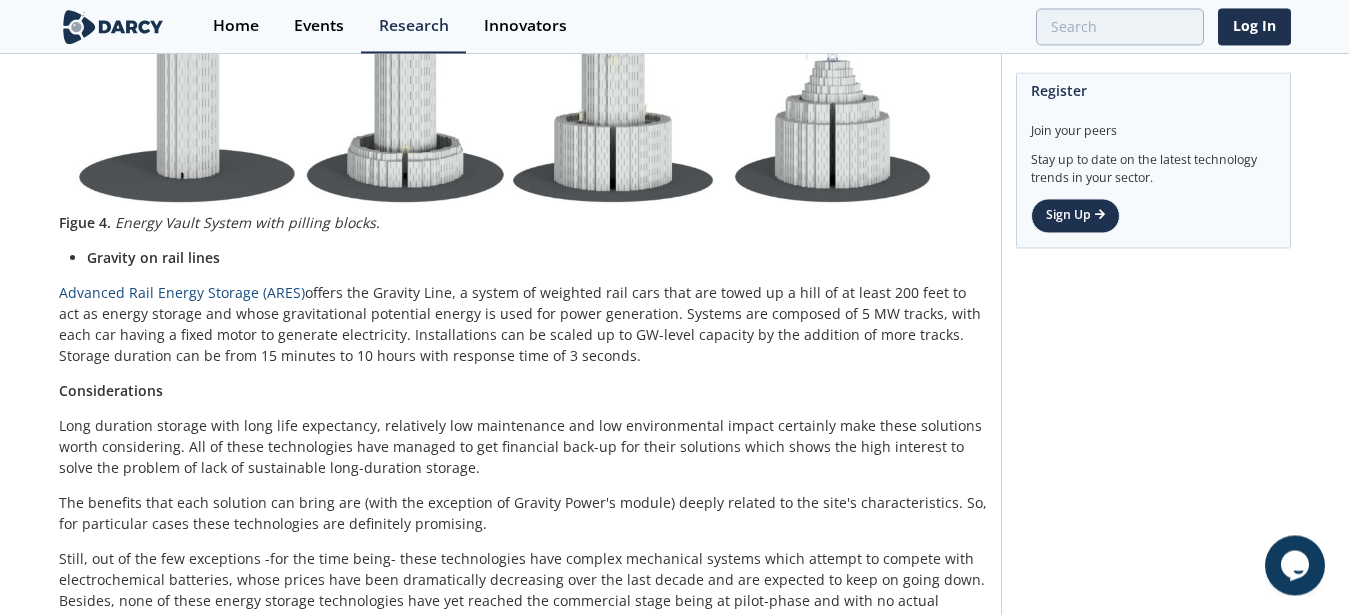 click on "Long duration storage with long life expectancy, relatively low maintenance and low environmental impact certainly make these solutions worth considering. All of these technologies have managed to get financial back-up for their solutions which shows the high interest to solve the problem of lack of sustainable long-duration storage." at bounding box center [523, 446] 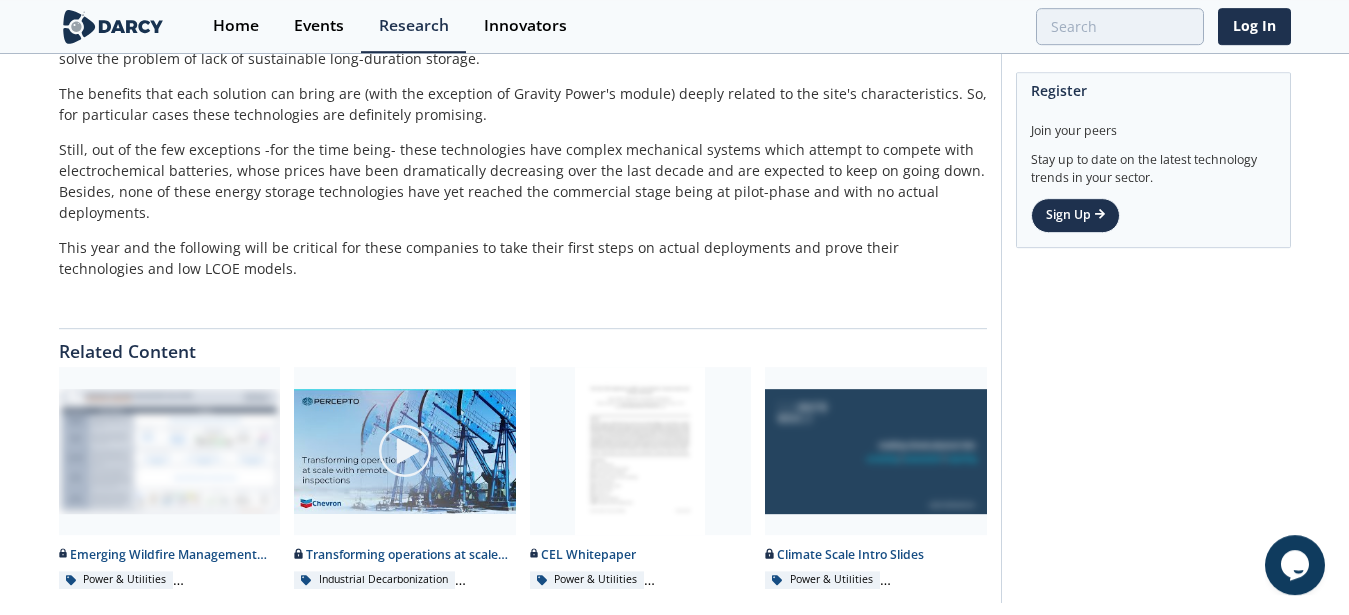 scroll, scrollTop: 4161, scrollLeft: 0, axis: vertical 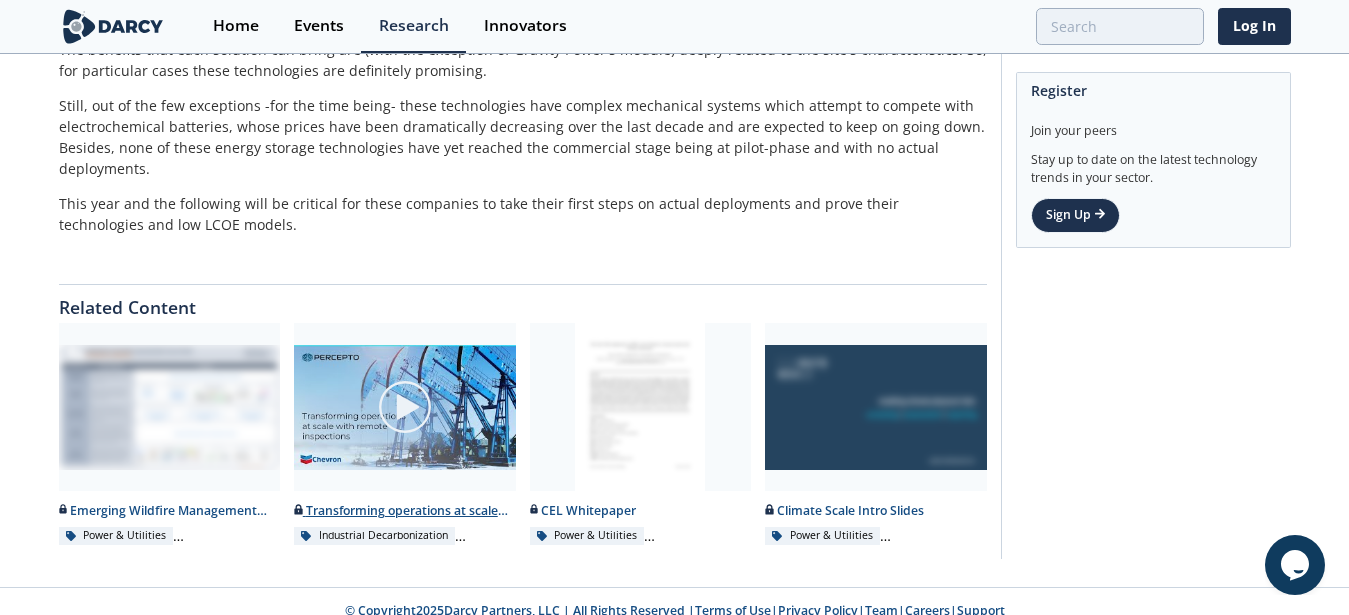 click at bounding box center (405, 407) 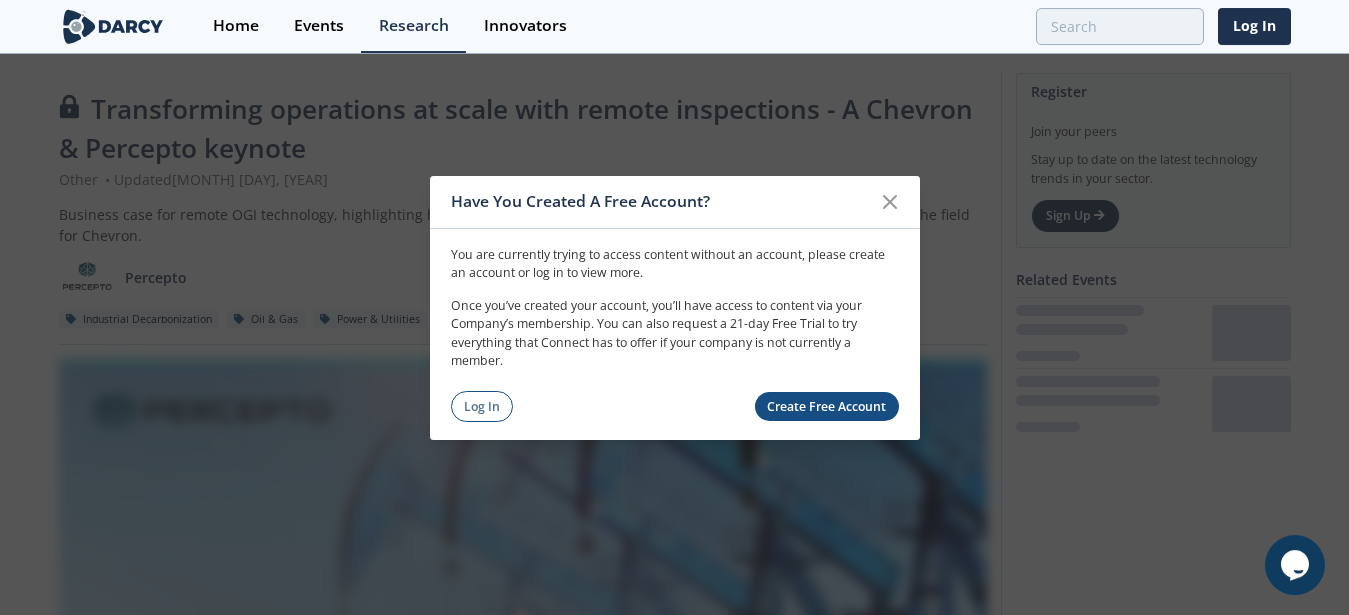 scroll, scrollTop: 0, scrollLeft: 0, axis: both 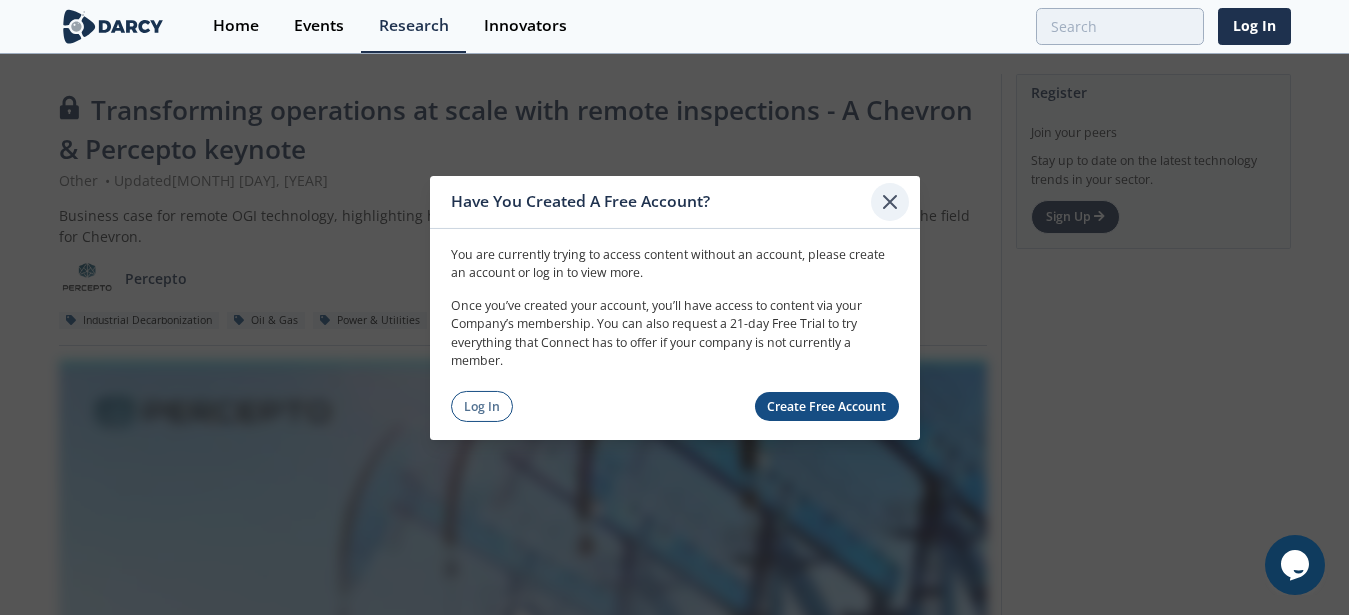 click at bounding box center (890, 201) 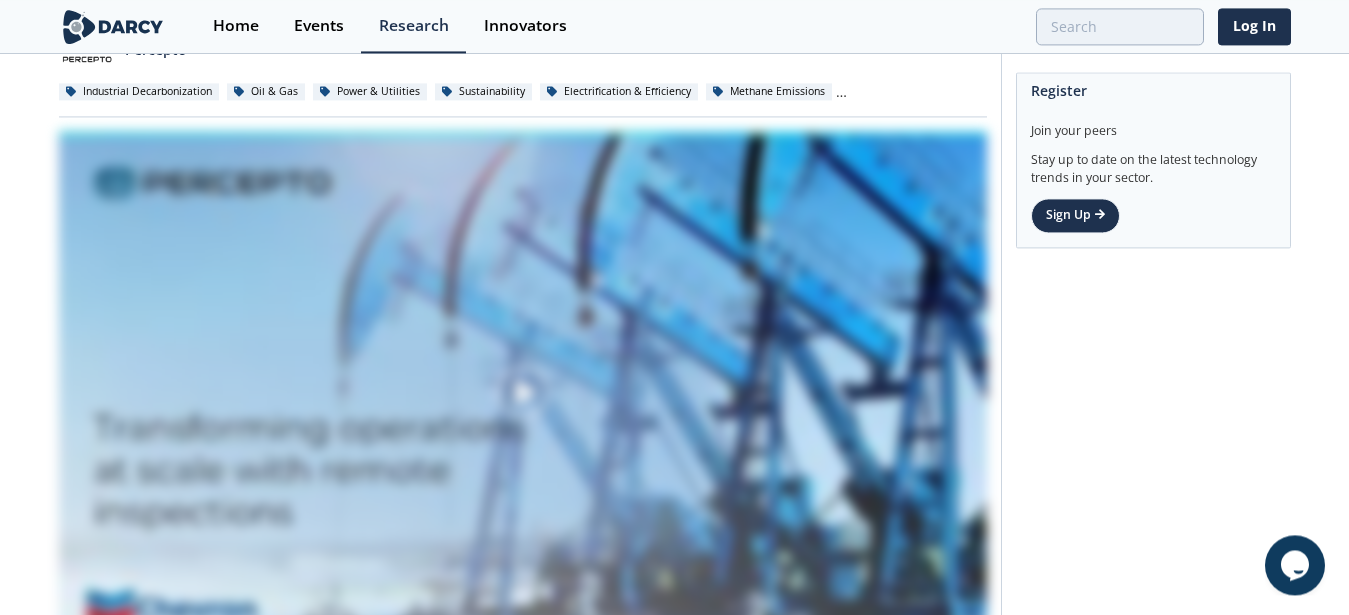 scroll, scrollTop: 228, scrollLeft: 0, axis: vertical 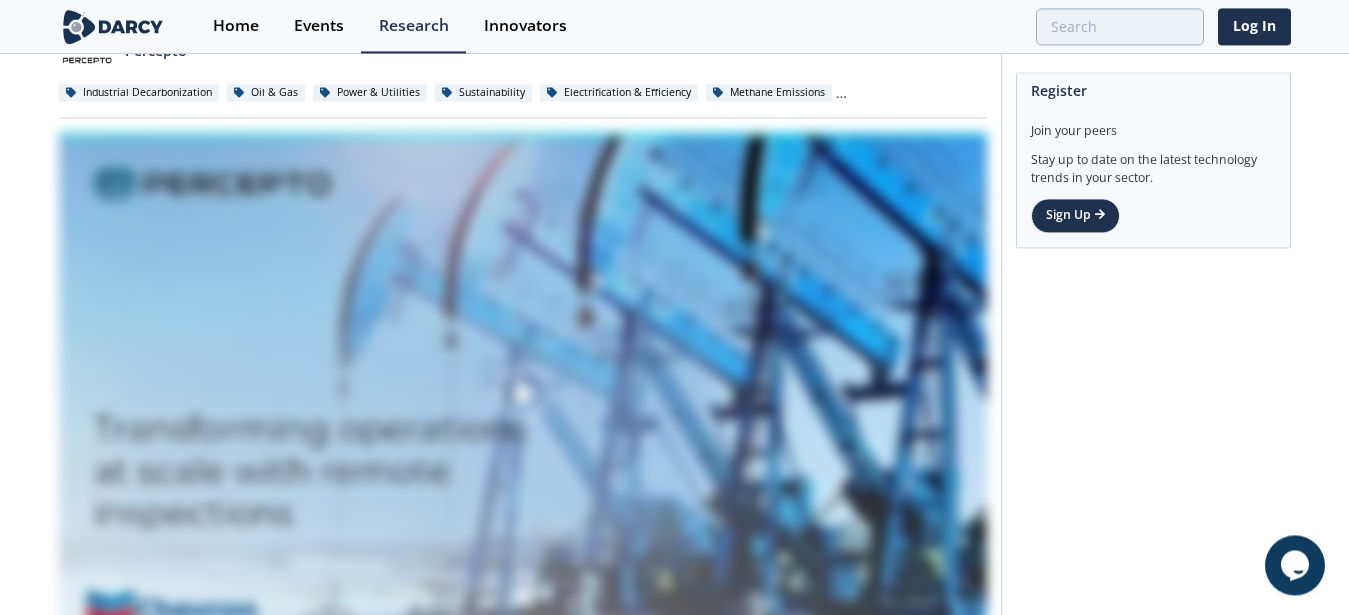 click at bounding box center (523, 393) 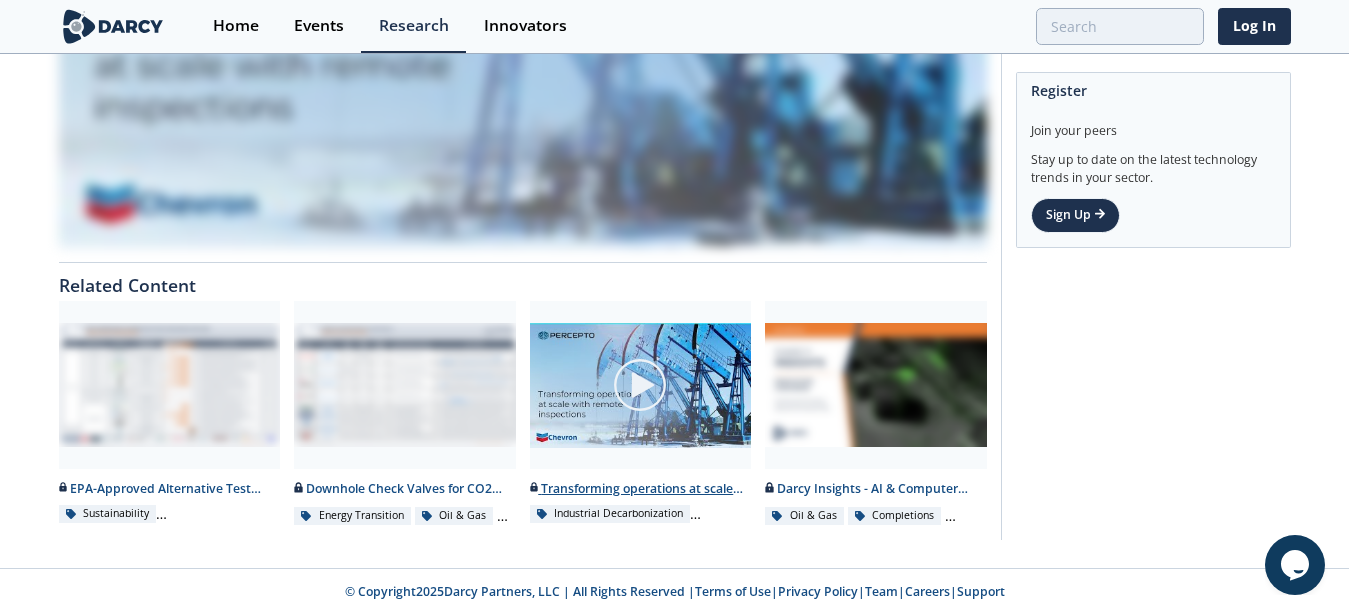 click at bounding box center [640, 385] 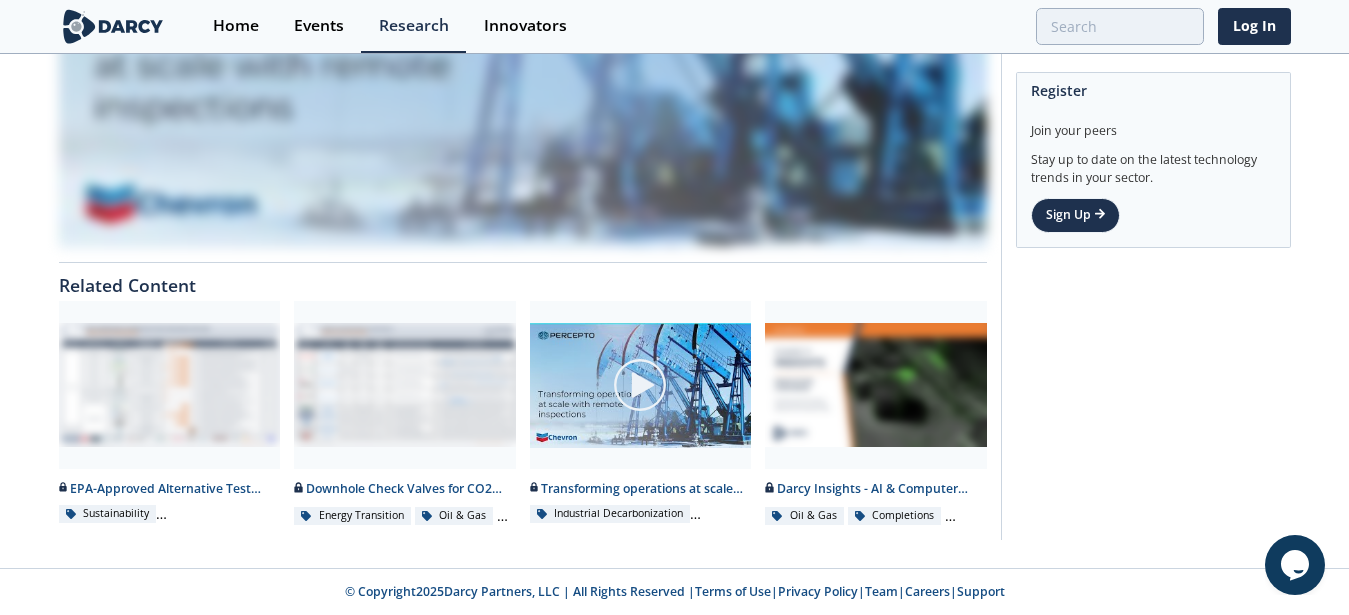 scroll, scrollTop: 0, scrollLeft: 0, axis: both 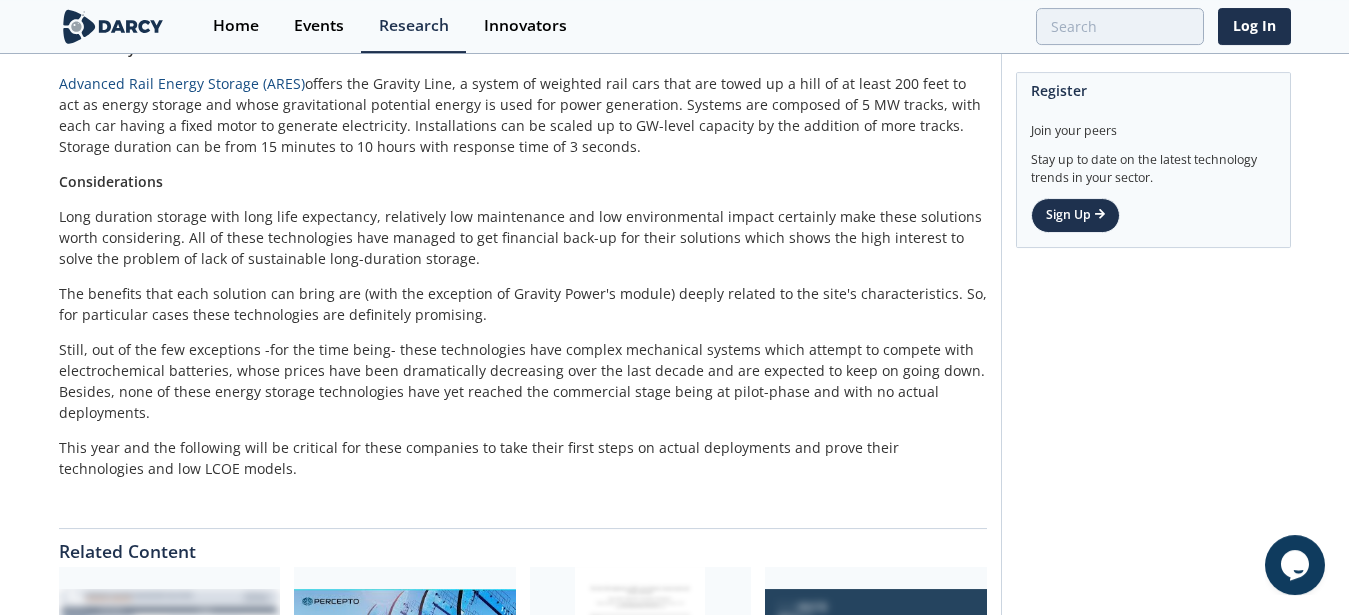 click on "Still, out of the few exceptions -for the time being- these technologies have complex mechanical systems which attempt to compete with electrochemical batteries, whose prices have been dramatically decreasing over the last decade and are expected to keep on going down. Besides, none of these energy storage technologies have yet reached the commercial stage being at pilot-phase and with no actual deployments." at bounding box center [523, 381] 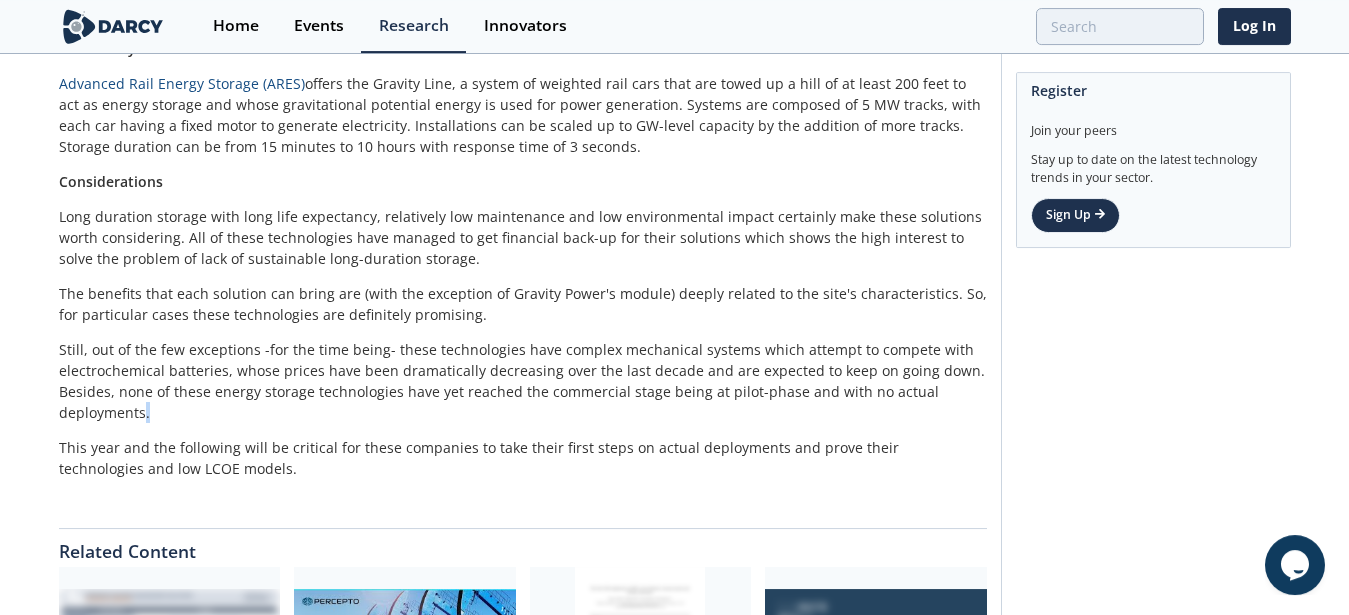 click on "Still, out of the few exceptions -for the time being- these technologies have complex mechanical systems which attempt to compete with electrochemical batteries, whose prices have been dramatically decreasing over the last decade and are expected to keep on going down. Besides, none of these energy storage technologies have yet reached the commercial stage being at pilot-phase and with no actual deployments." at bounding box center (523, 381) 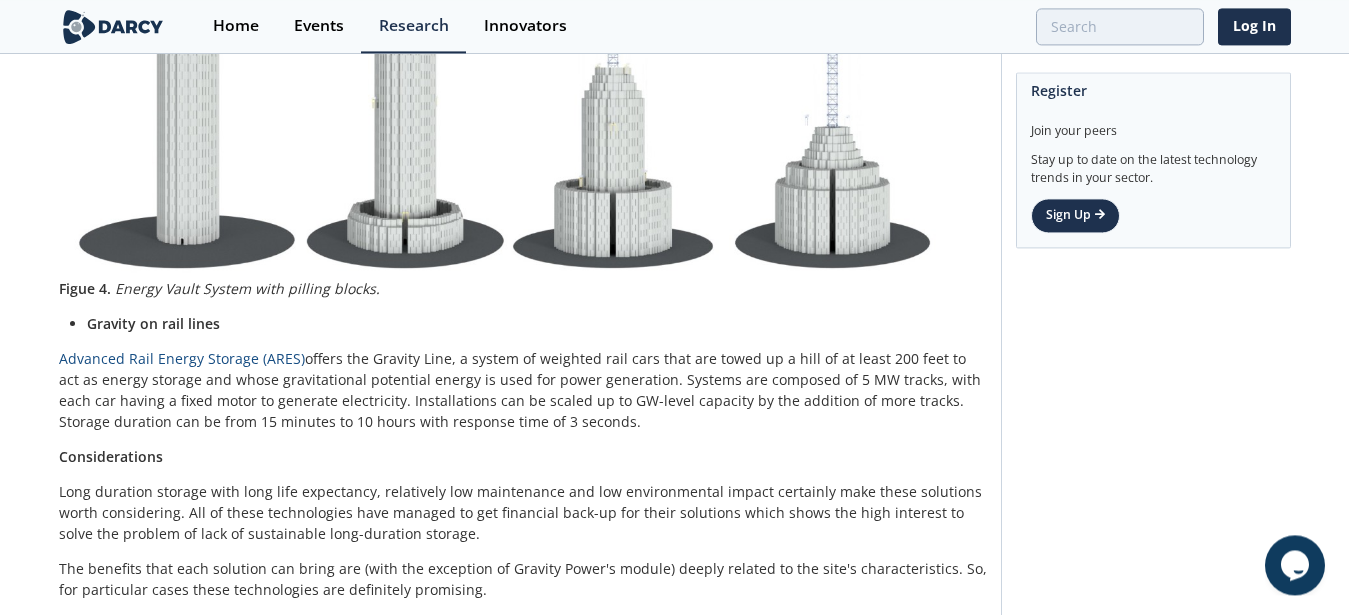 scroll, scrollTop: 3652, scrollLeft: 0, axis: vertical 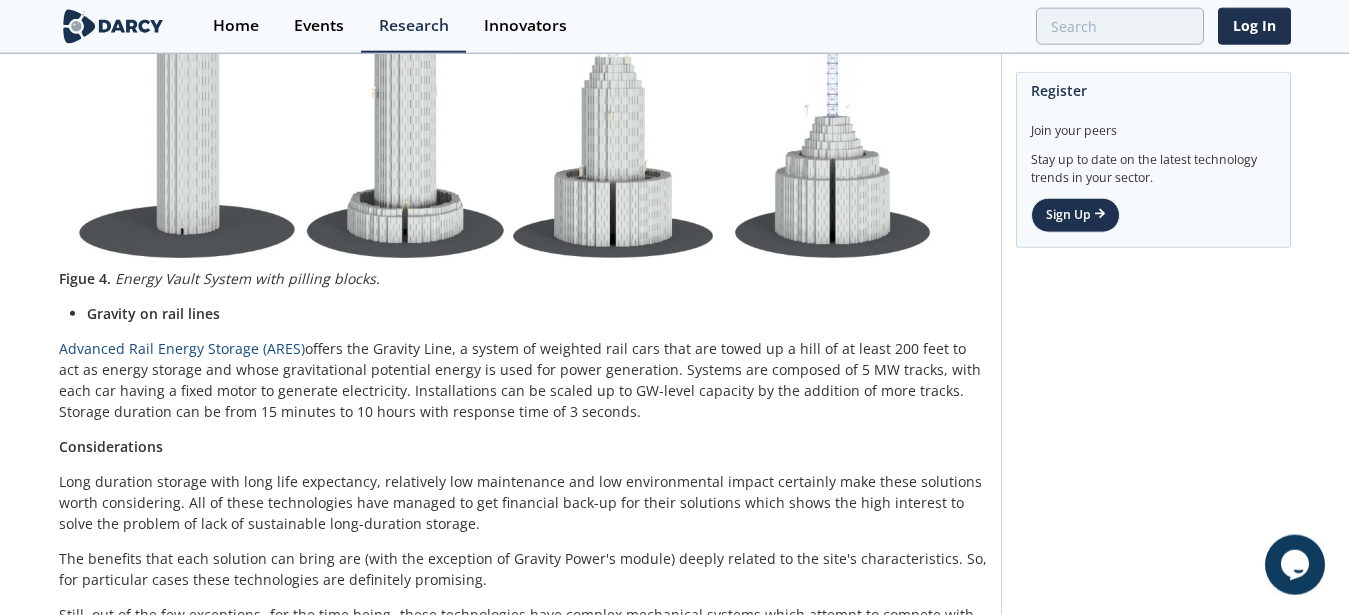 click on "Advanced Rail Energy Storage (ARES)  offers the Gravity Line, a system of weighted rail cars that are towed up a hill of at least 200 feet to act as energy storage and whose gravitational potential energy is used for power generation. Systems are composed of 5 MW tracks, with each car having a fixed motor to generate electricity. Installations can be scaled up to GW-level capacity by the addition of more tracks. Storage duration can be from 15 minutes to 10 hours with response time of 3 seconds." at bounding box center [523, 380] 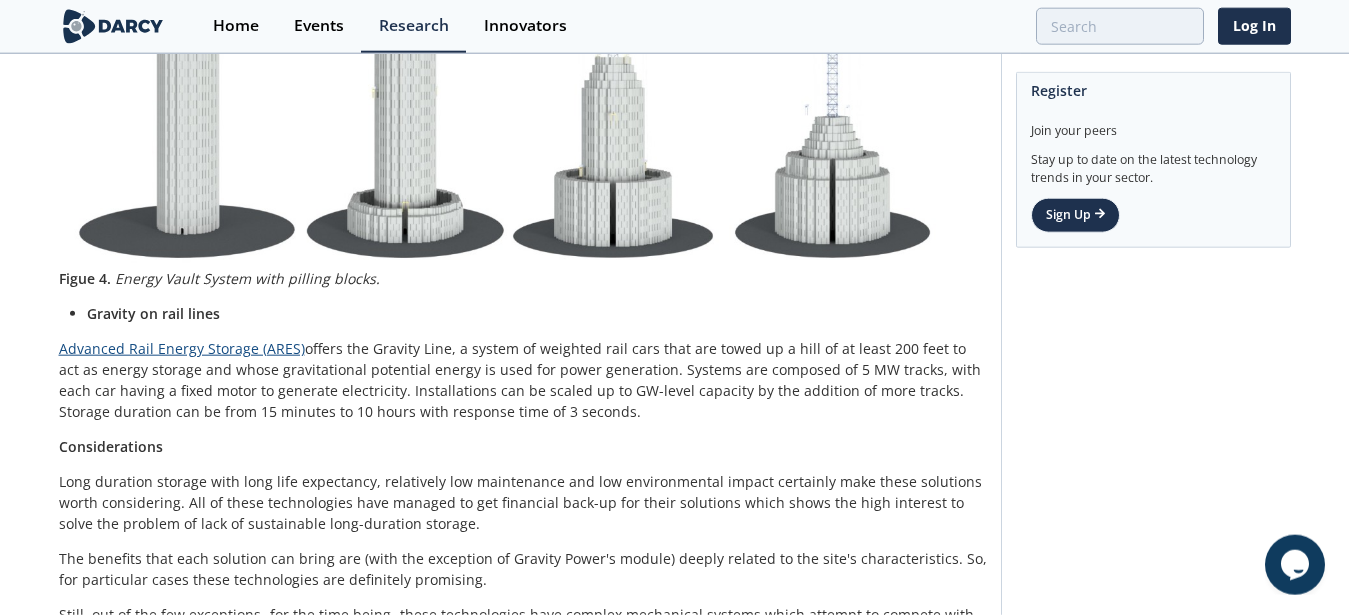 click on "Advanced Rail Energy Storage (ARES)" at bounding box center (182, 348) 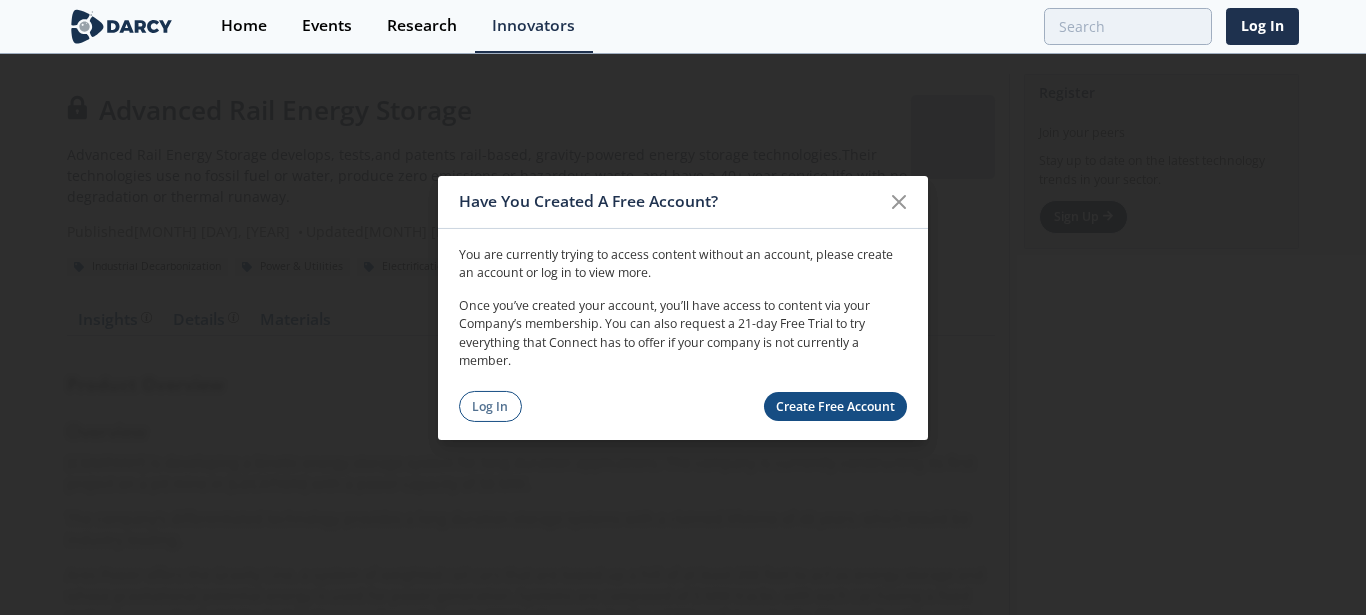 scroll, scrollTop: 0, scrollLeft: 0, axis: both 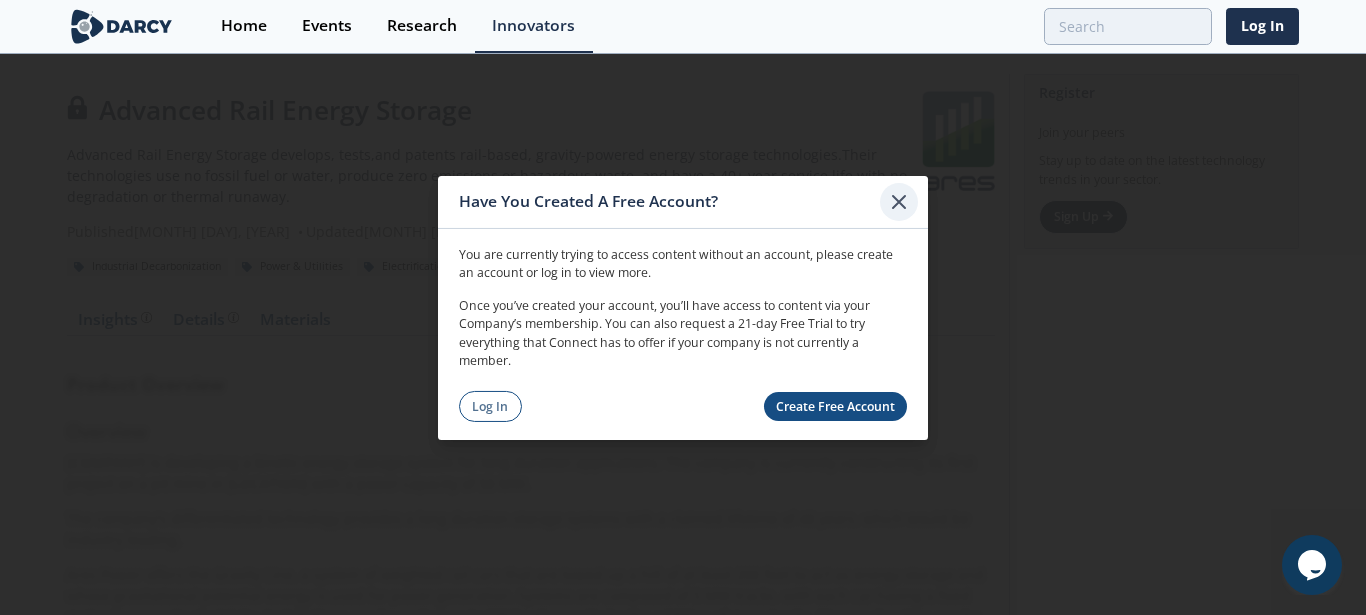 click 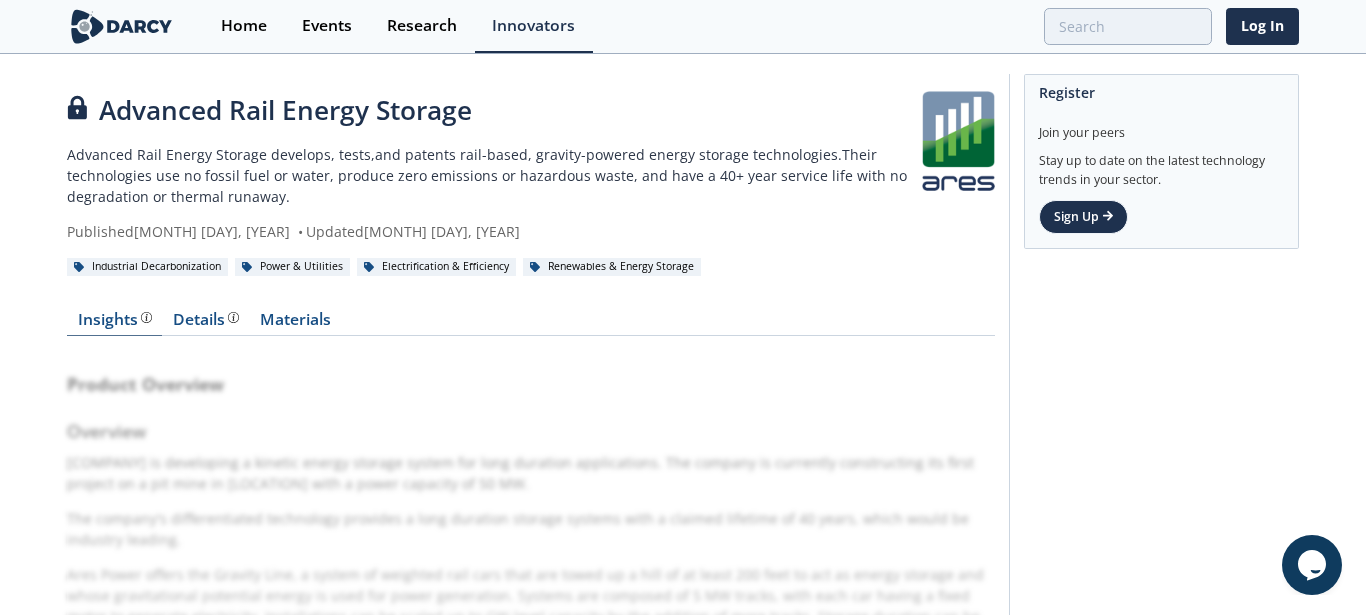 click on "Insights" at bounding box center (115, 320) 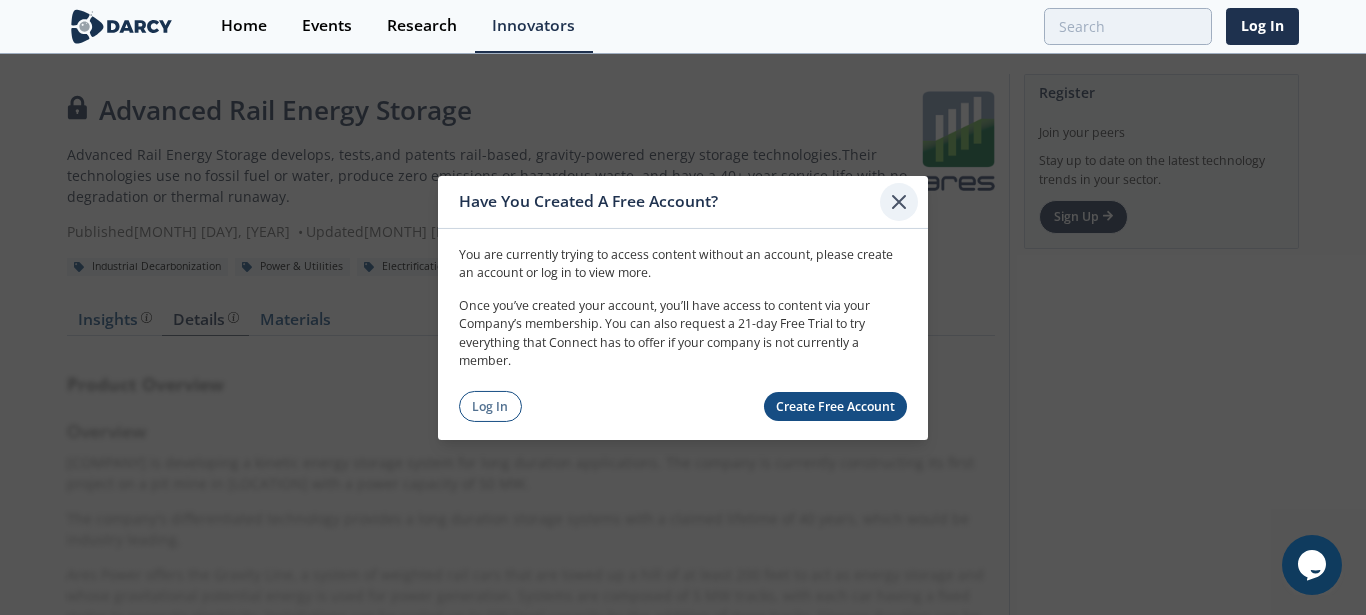 click 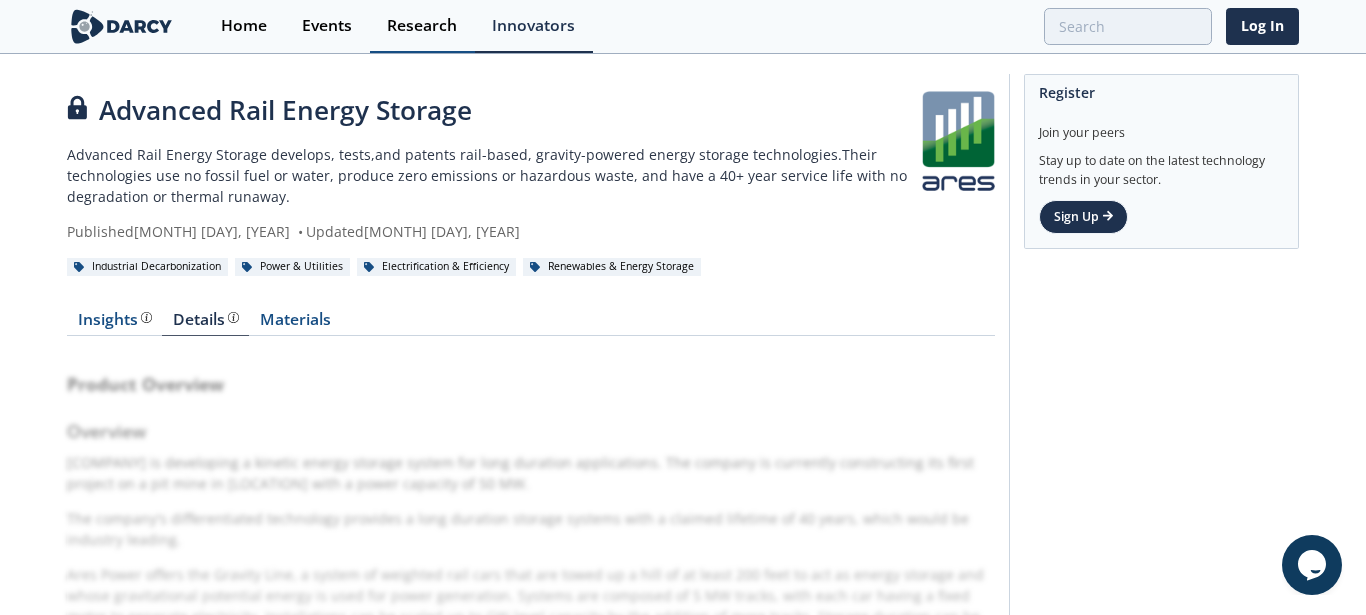 click on "Research" at bounding box center (422, 26) 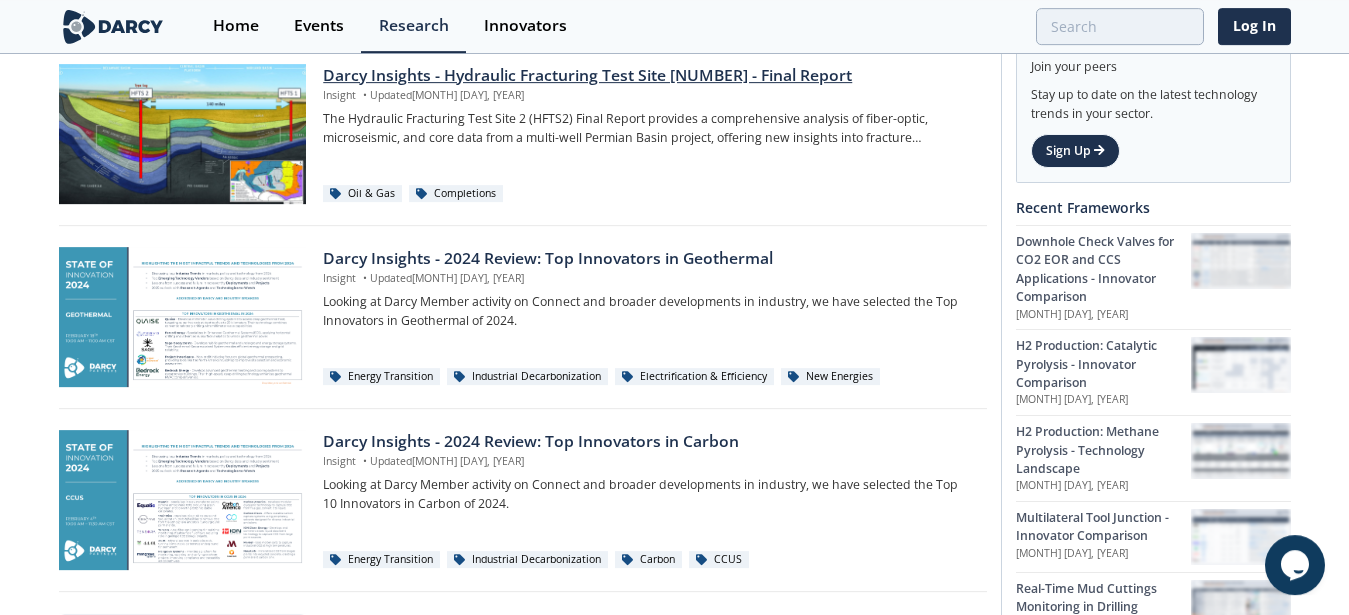 scroll, scrollTop: 0, scrollLeft: 0, axis: both 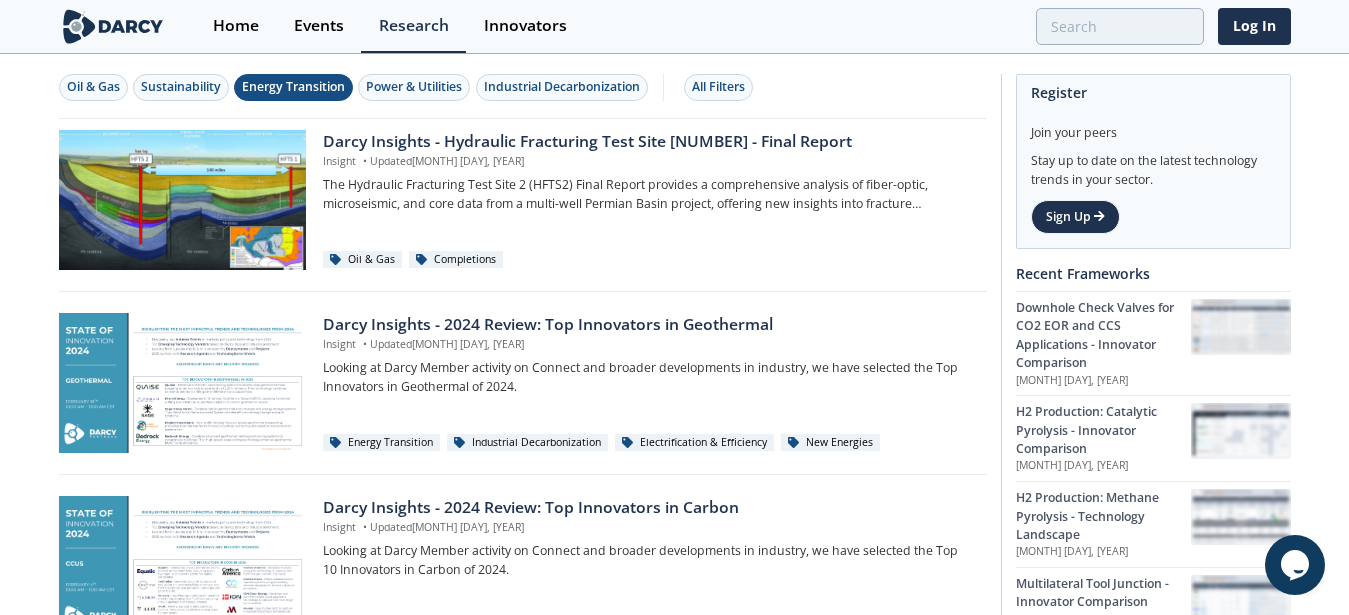 click on "Energy Transition" at bounding box center [293, 87] 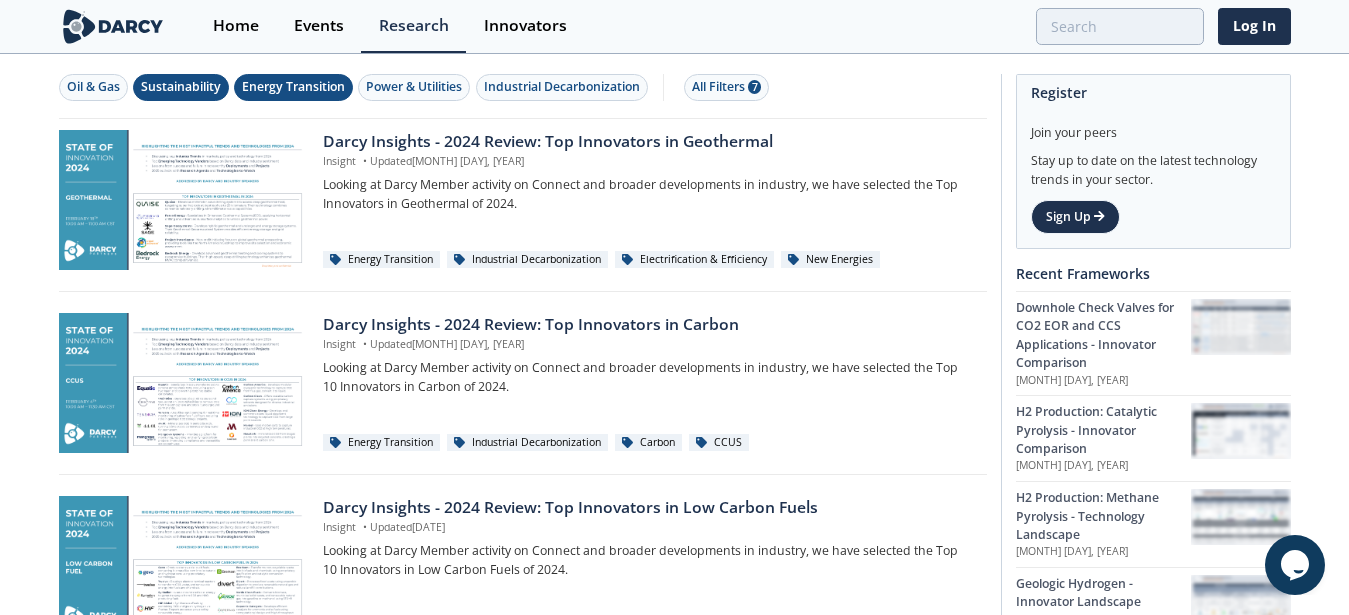 click on "Sustainability" at bounding box center (181, 87) 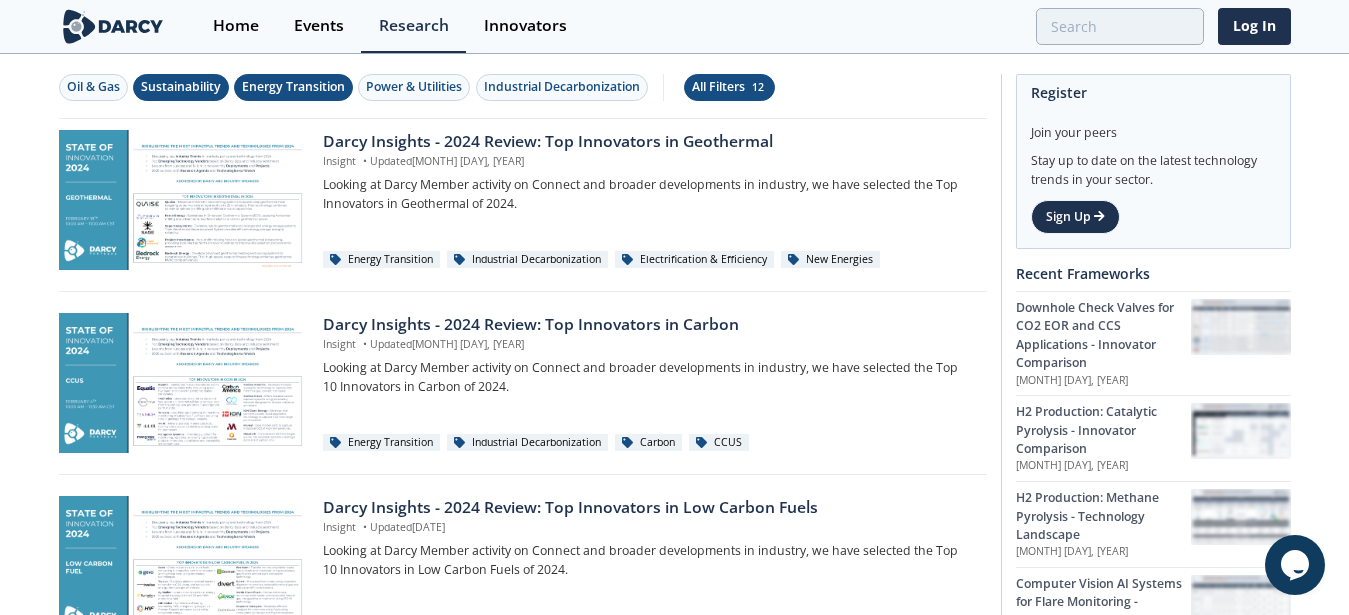click on "All Filters
12" at bounding box center [729, 87] 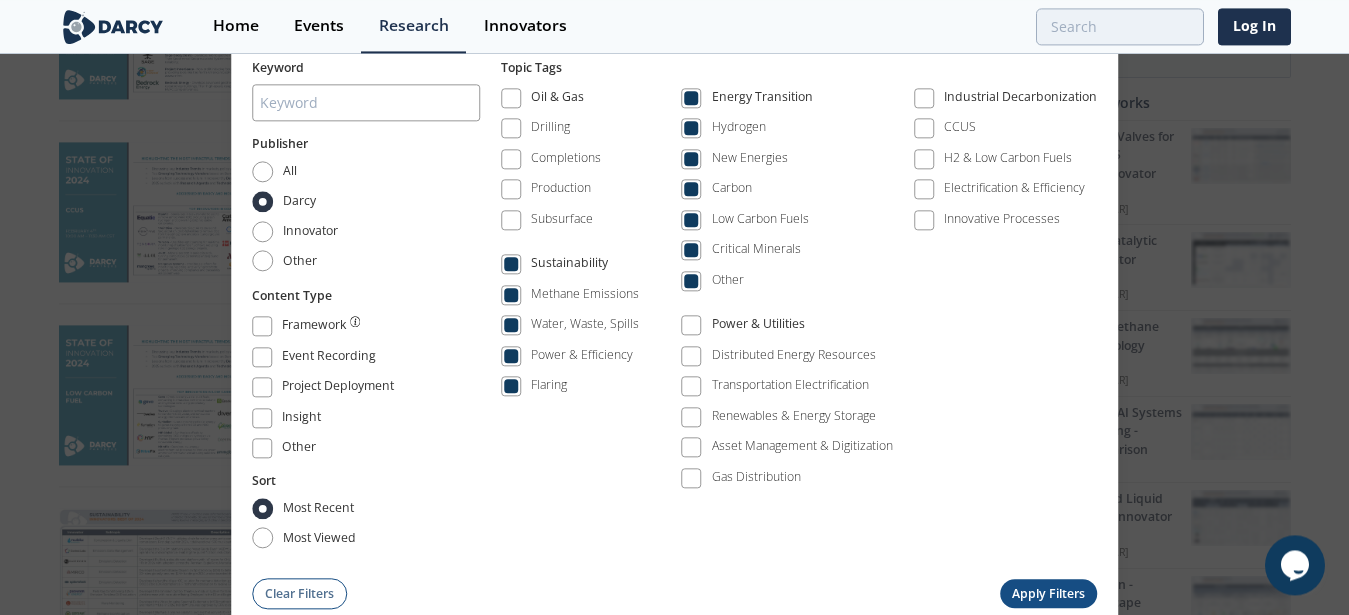 scroll, scrollTop: 172, scrollLeft: 0, axis: vertical 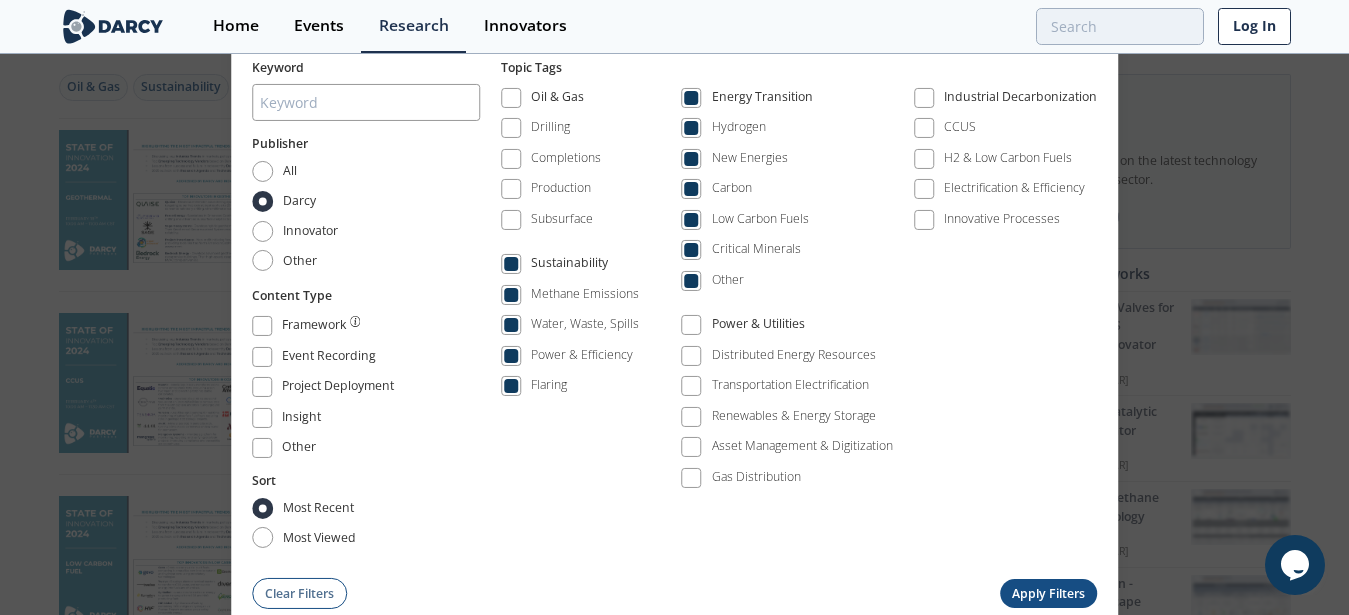 drag, startPoint x: 1294, startPoint y: 31, endPoint x: 1259, endPoint y: 31, distance: 35 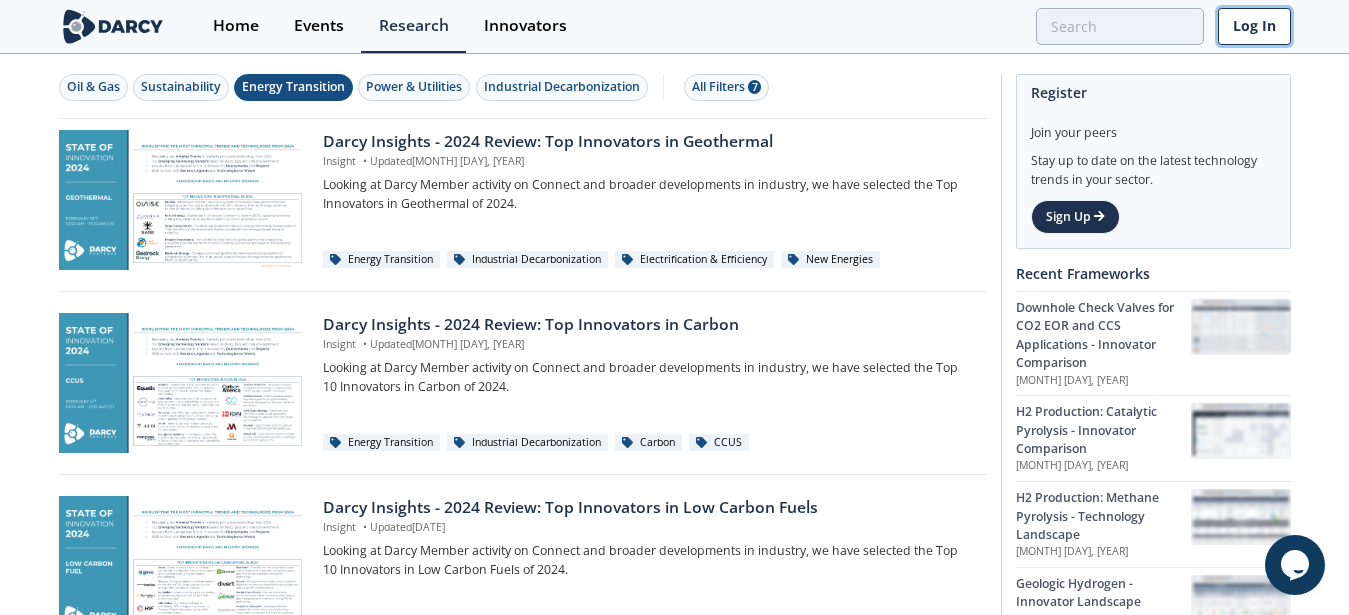 click on "Log In" at bounding box center [1254, 26] 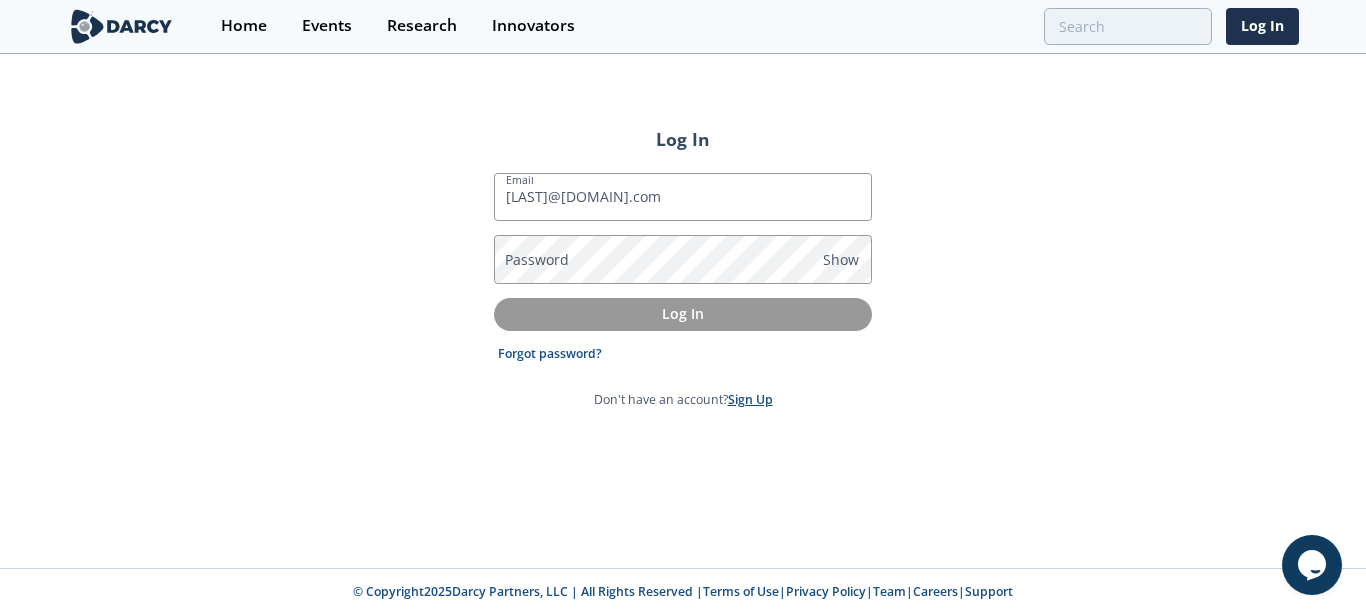 type on "[LAST]@[DOMAIN].com" 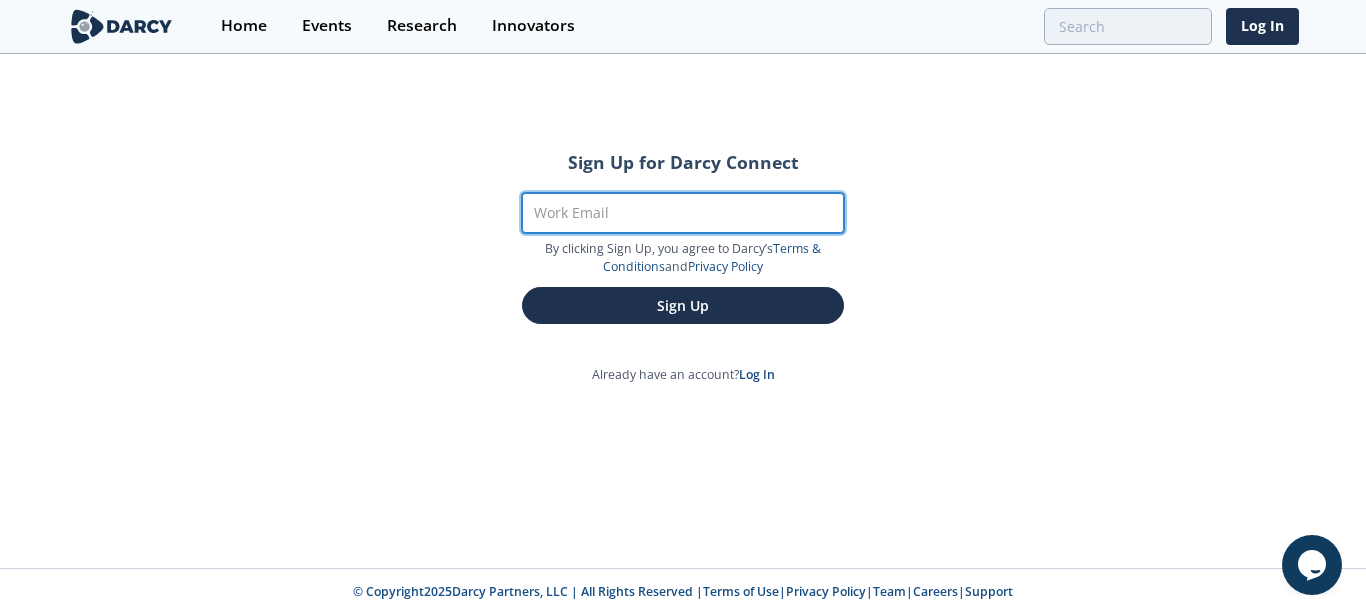 click on "Work Email" at bounding box center [683, 213] 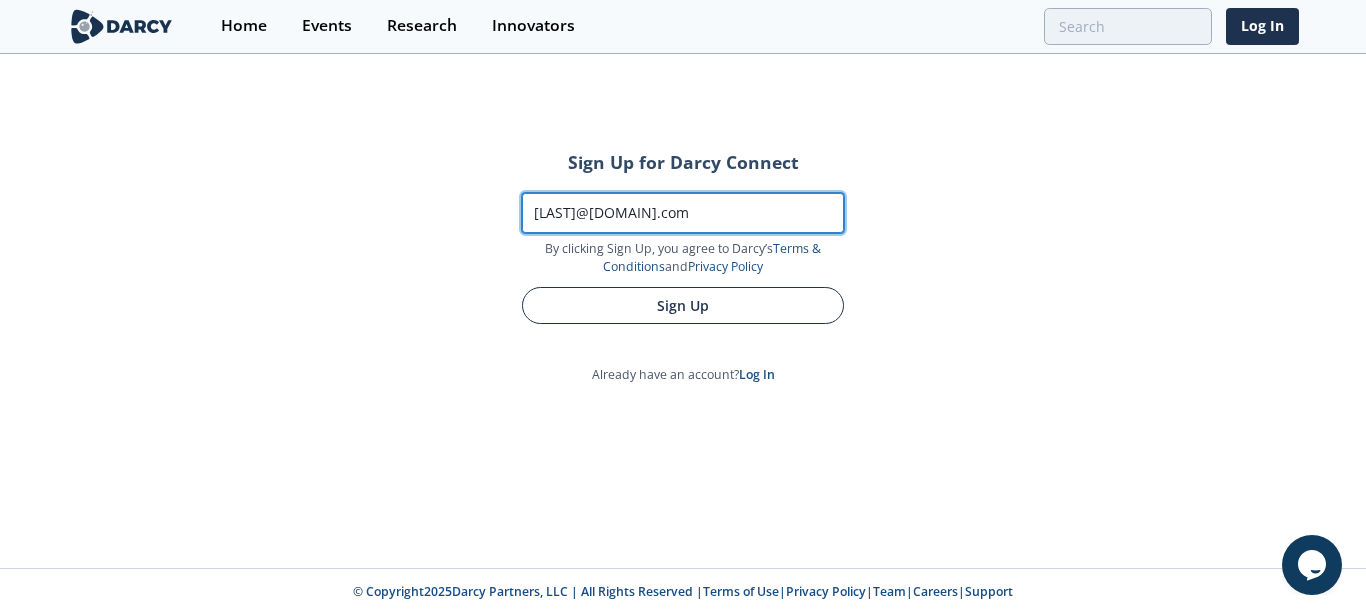 type on "[LAST]@[DOMAIN].com" 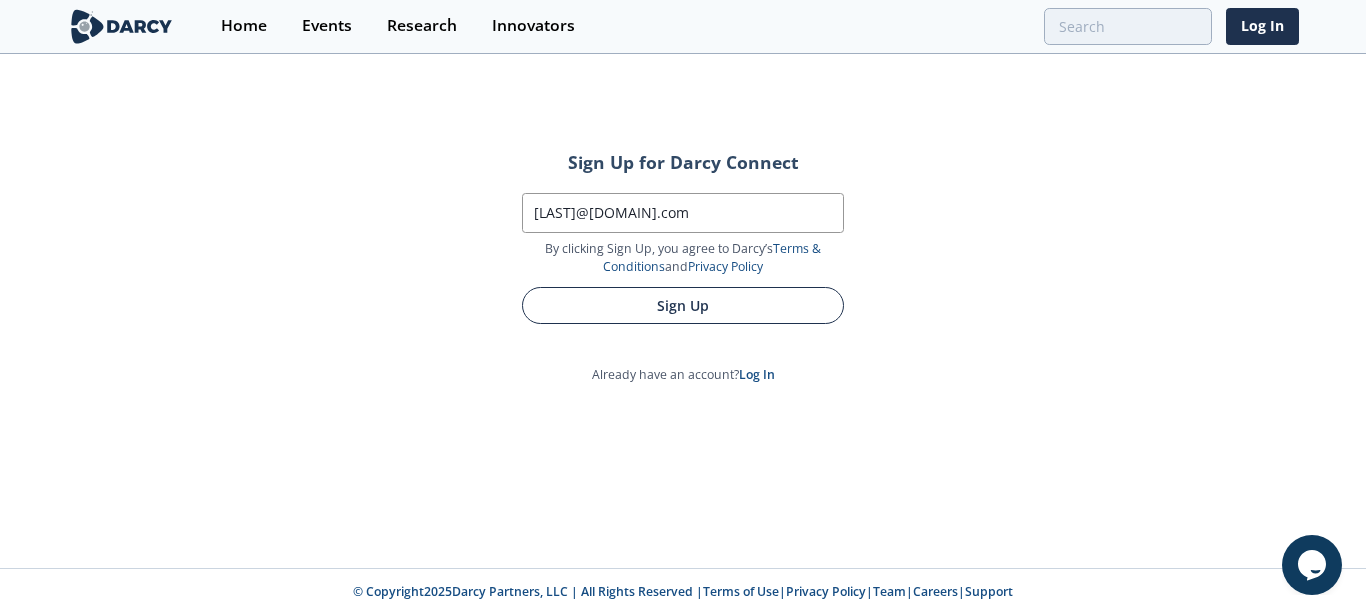 click on "Sign Up" at bounding box center [683, 305] 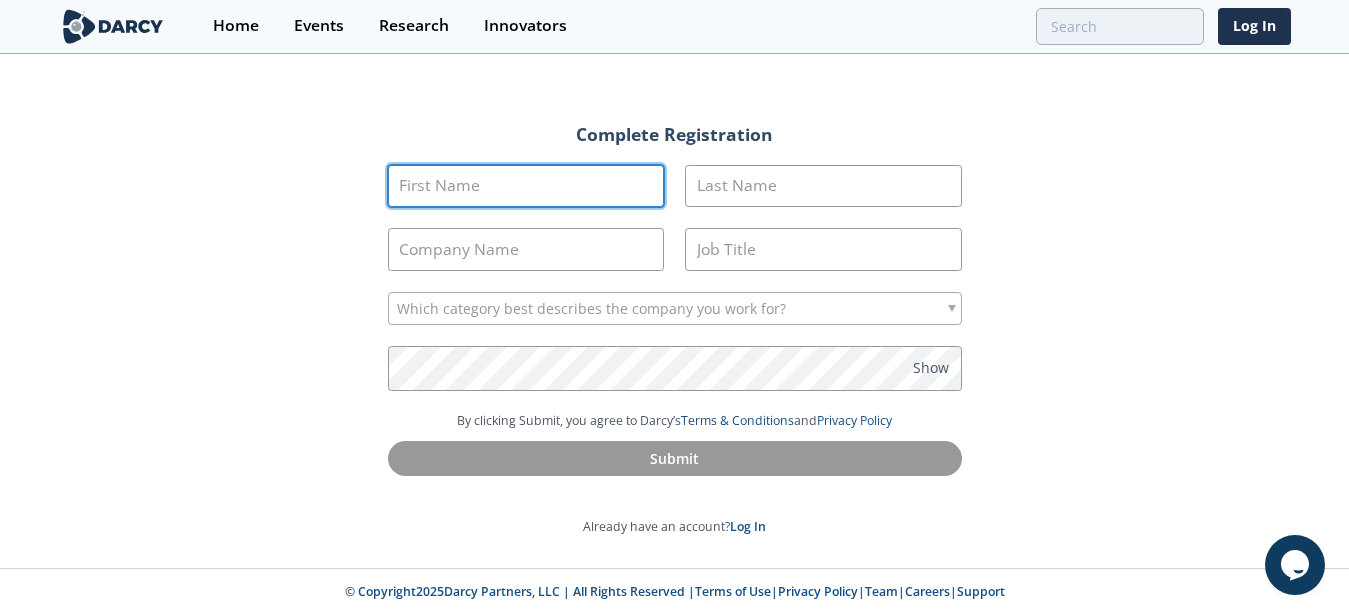 click on "First Name" at bounding box center [526, 186] 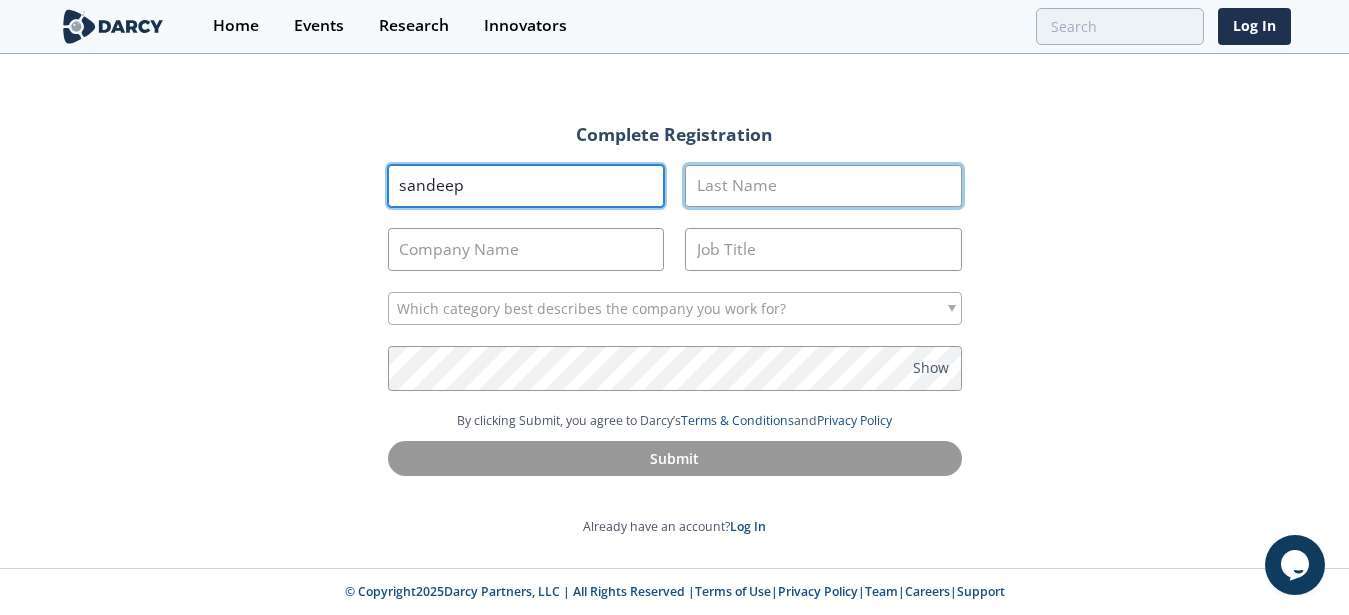 type on "sandeep" 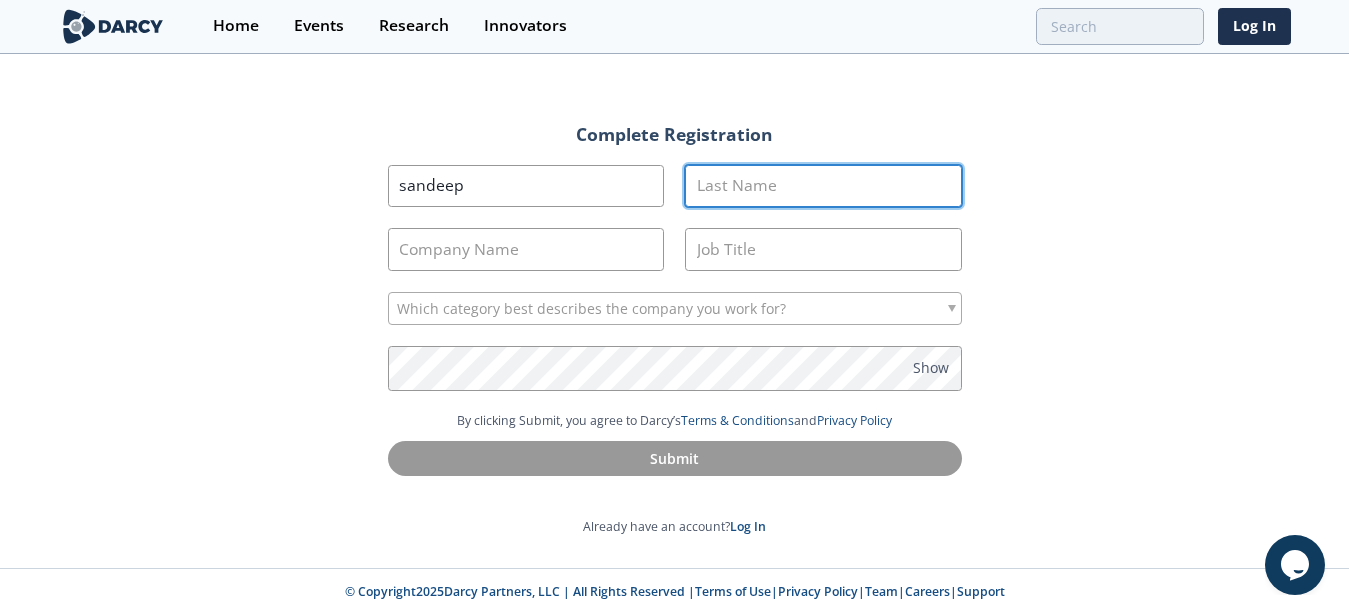 click on "Last Name" at bounding box center (823, 186) 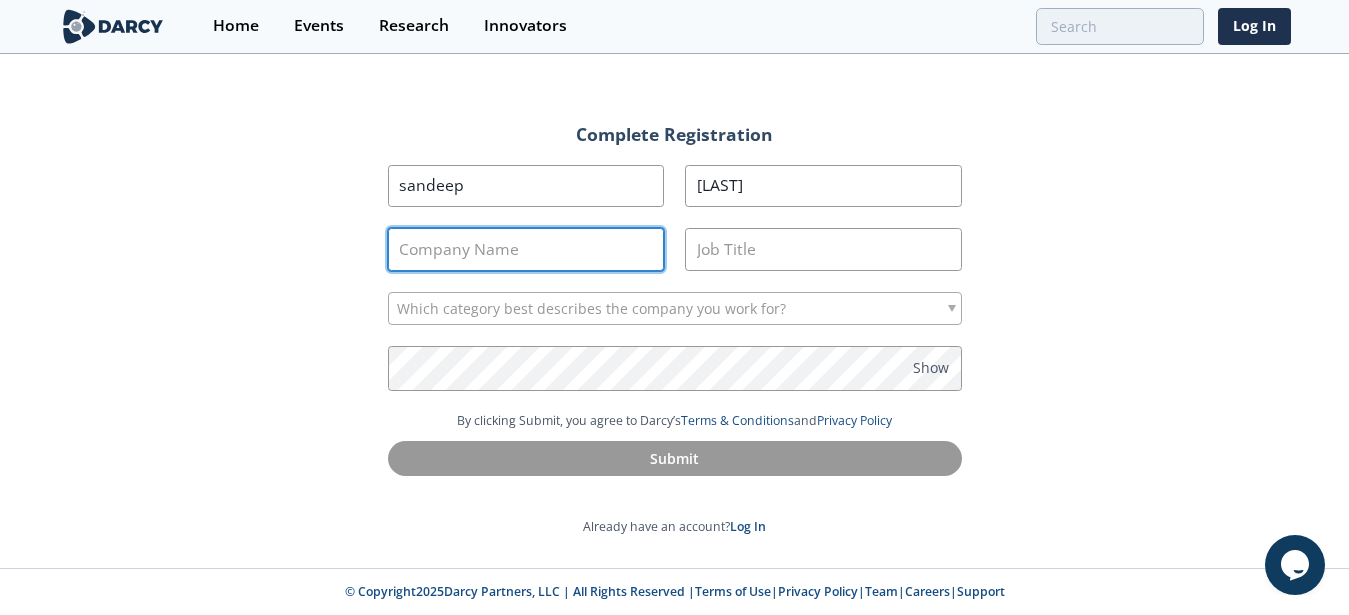 click on "Company Name" at bounding box center [526, 249] 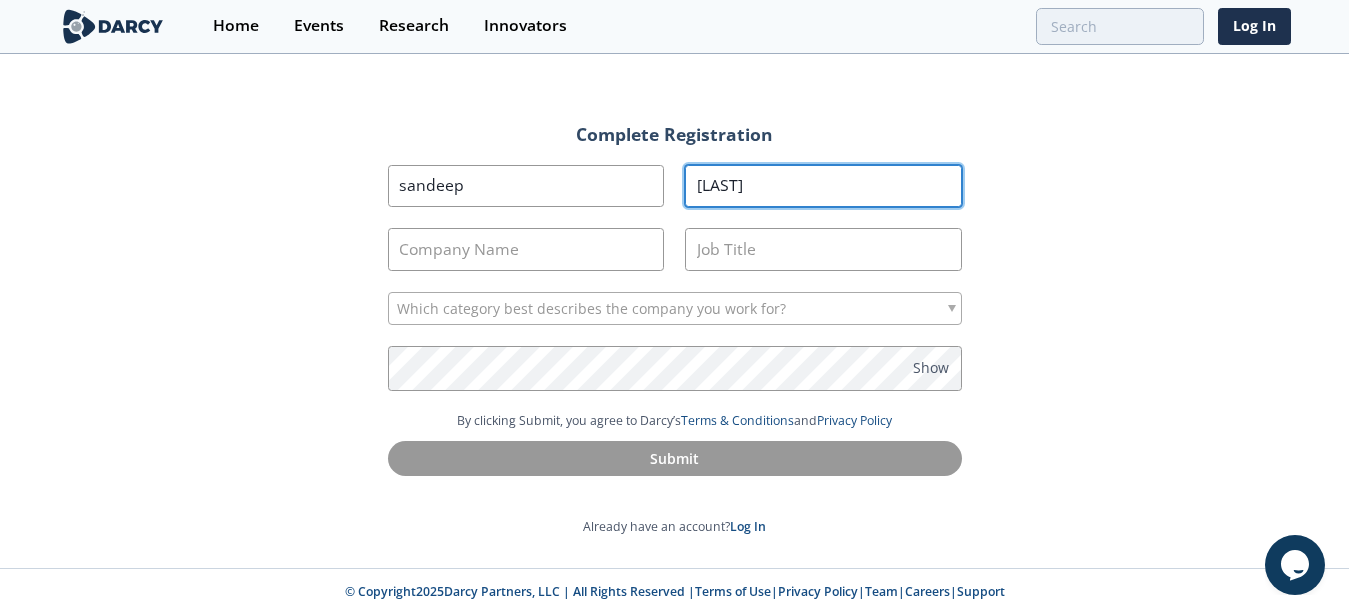 click on "[LAST]" at bounding box center [823, 186] 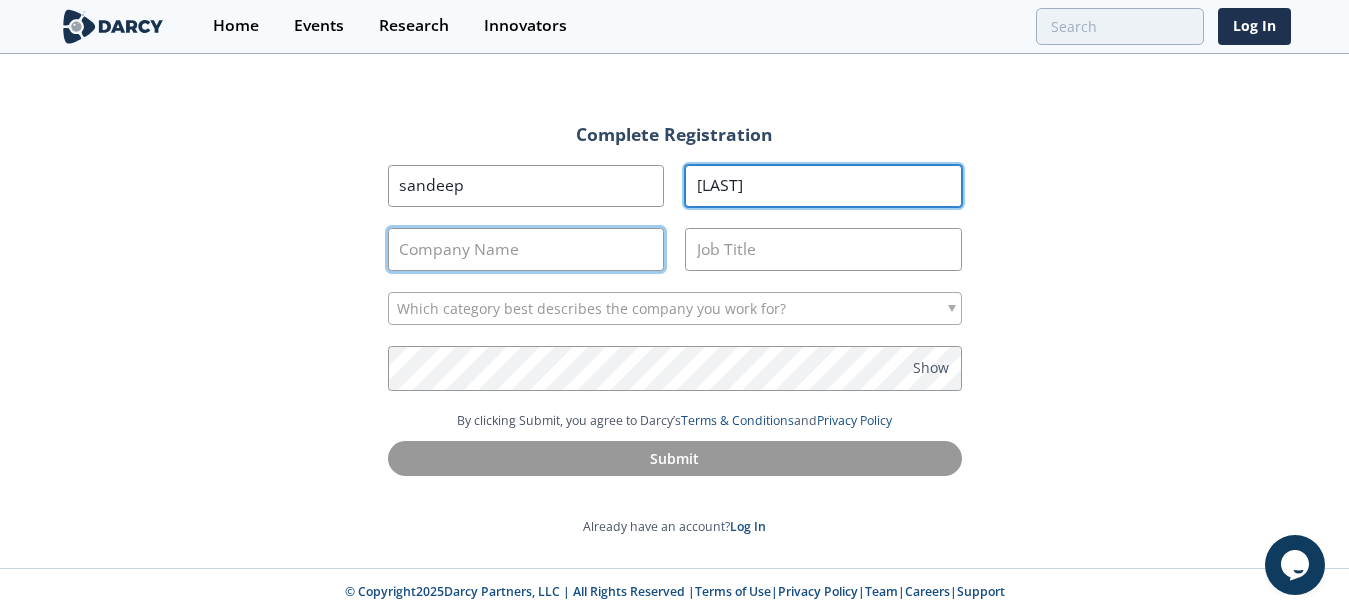 type on "[LAST]" 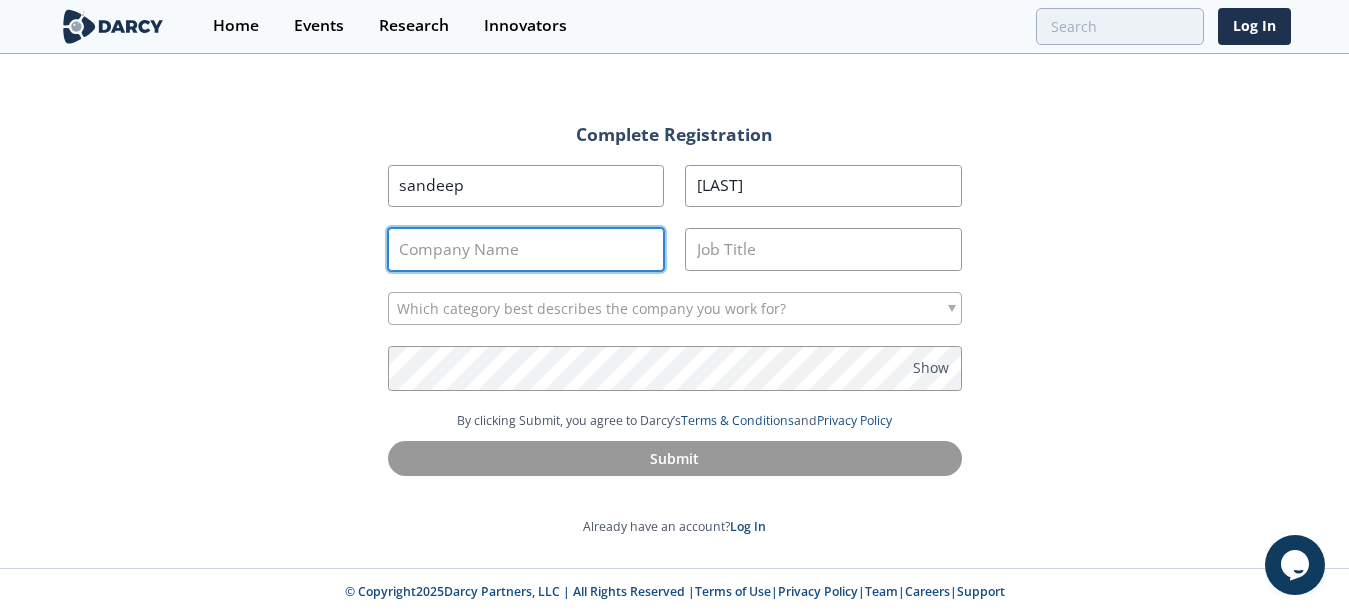 click on "Company Name" at bounding box center (526, 249) 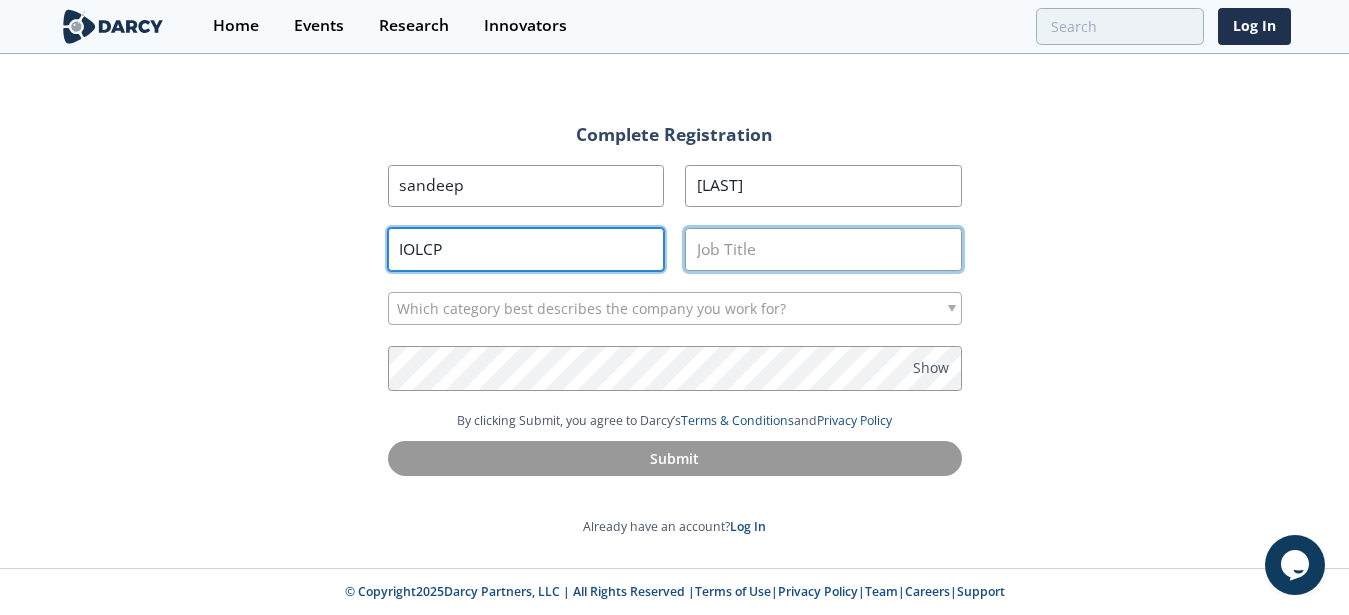 type on "IOLCP" 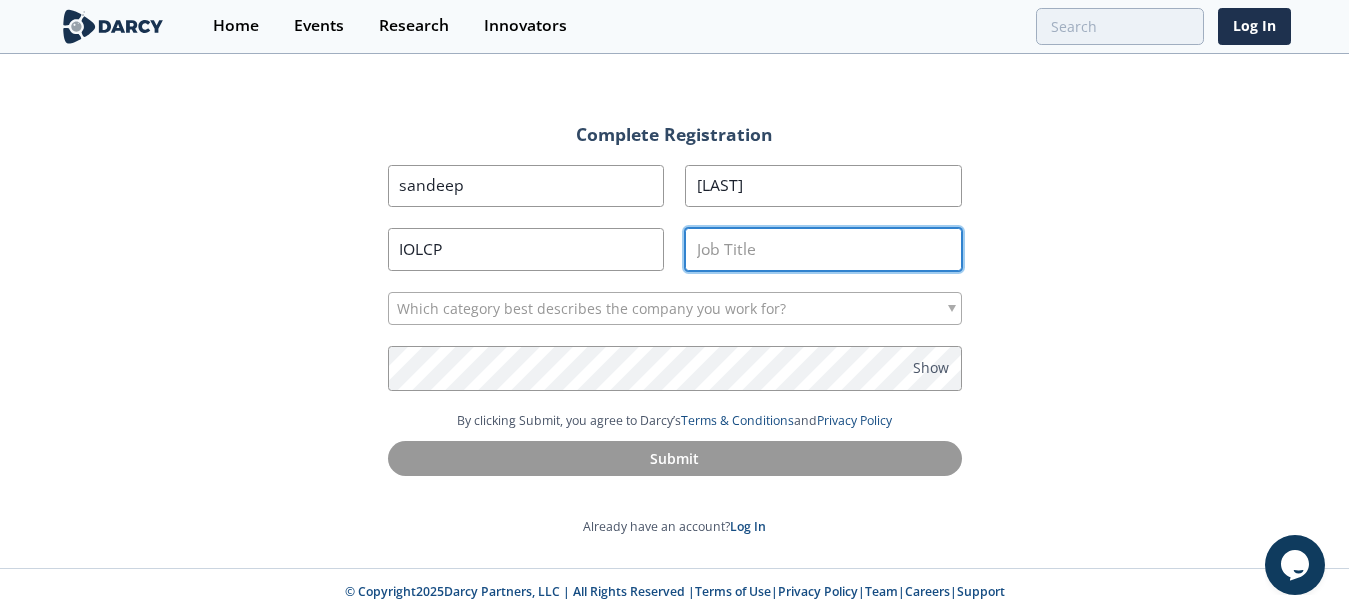 click on "Job Title" at bounding box center (823, 249) 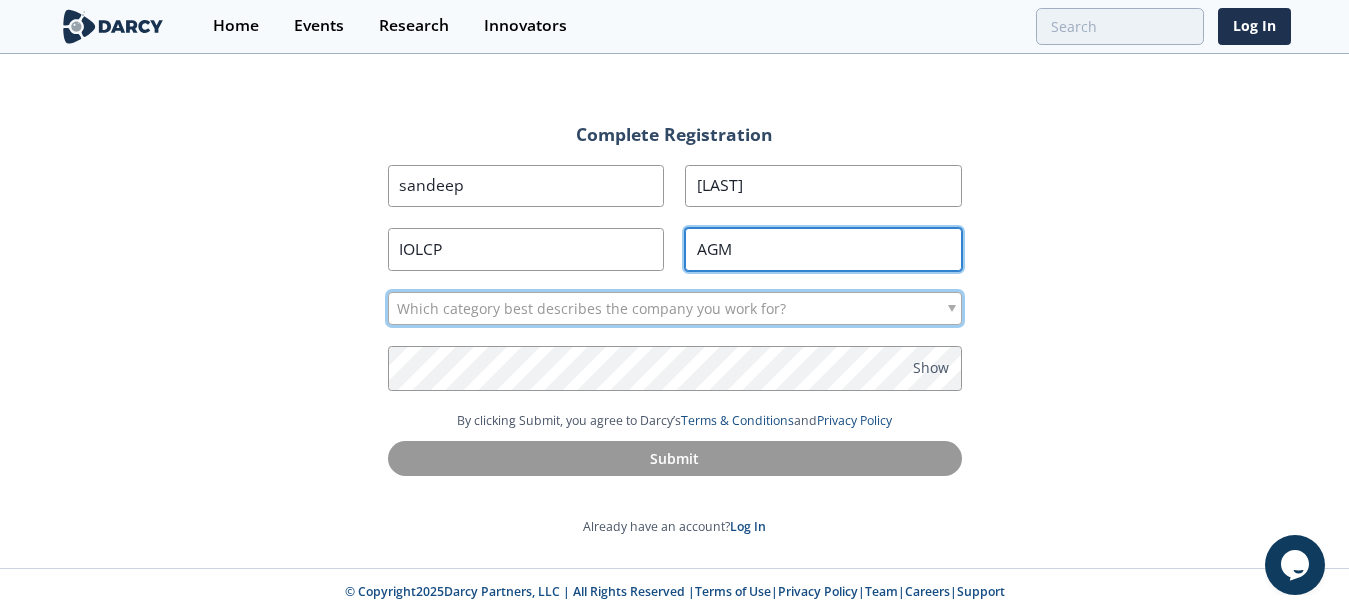 type on "AGM" 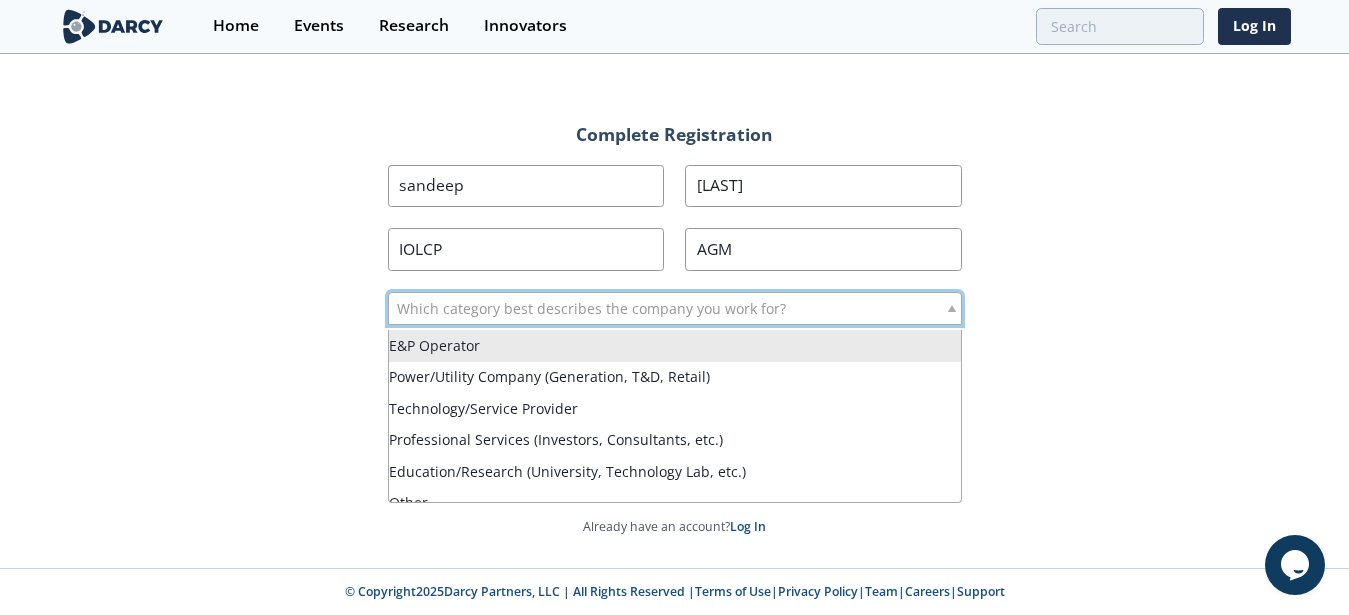click on "Which category best describes the company you work for?" at bounding box center [675, 309] 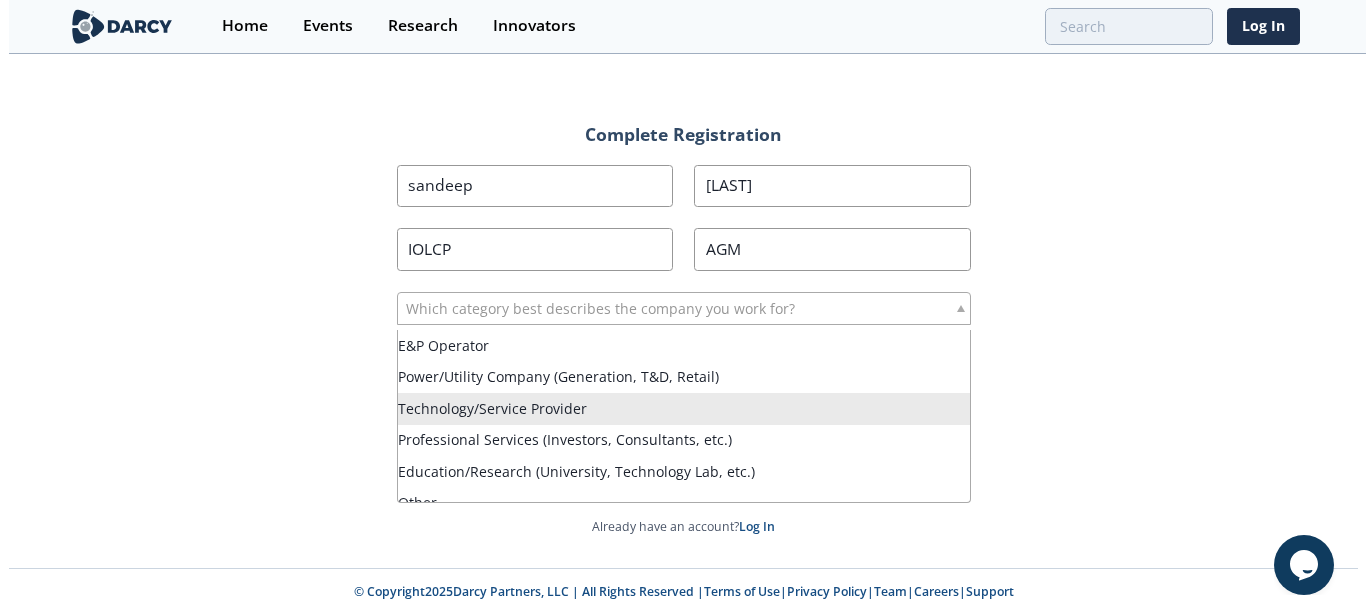 scroll, scrollTop: 17, scrollLeft: 0, axis: vertical 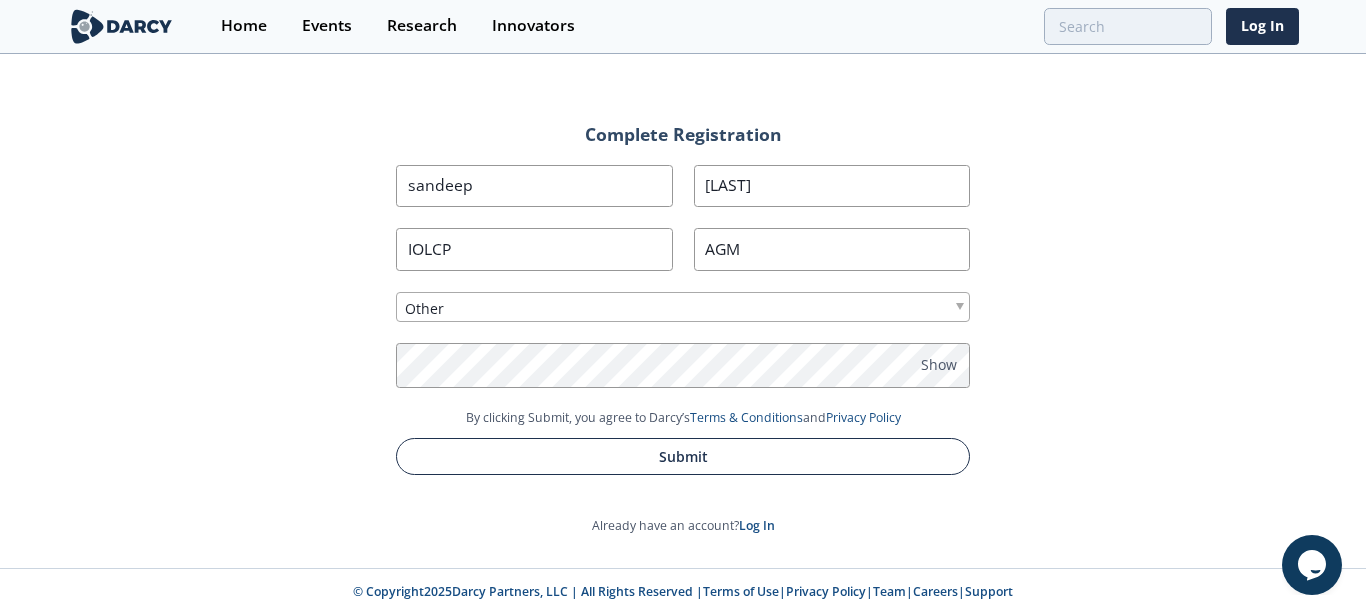 click on "Submit" at bounding box center (683, 456) 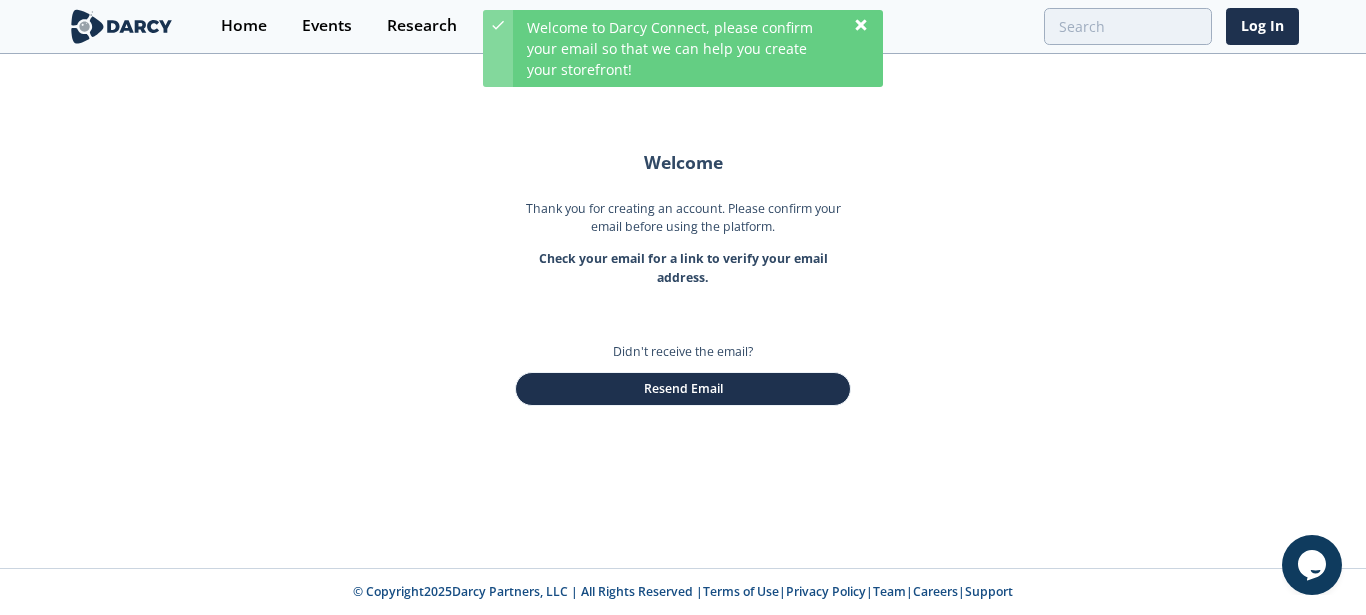 click 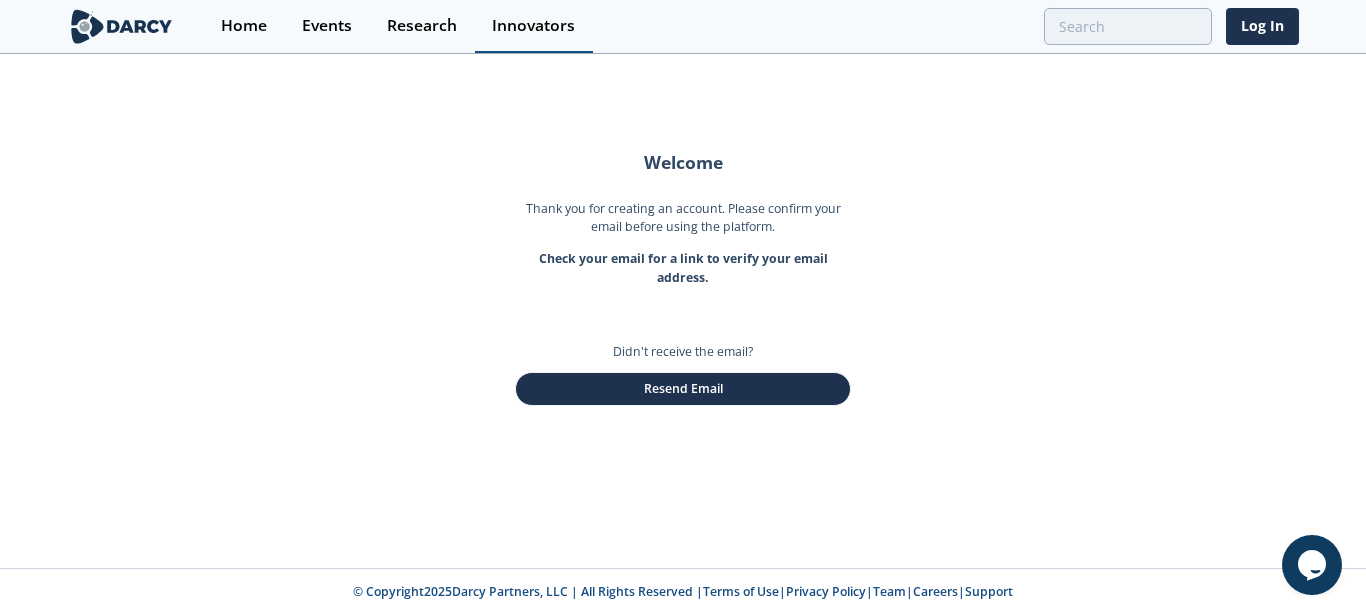 click on "Innovators" at bounding box center [533, 26] 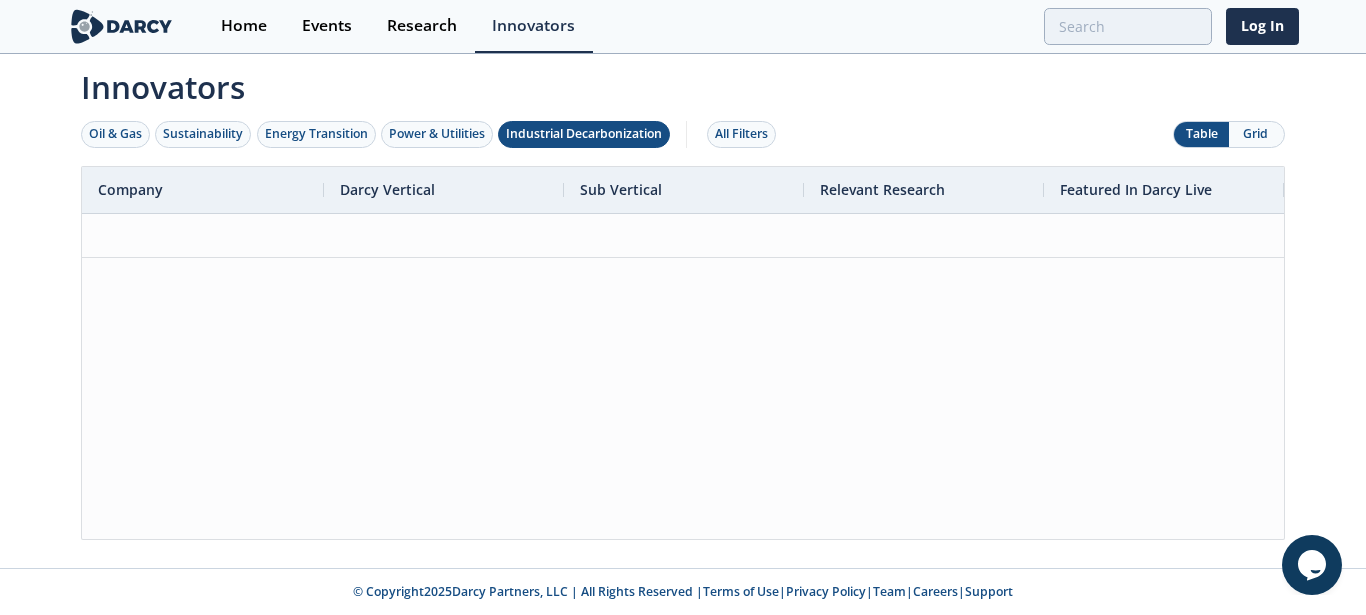 click on "Industrial Decarbonization" at bounding box center (584, 134) 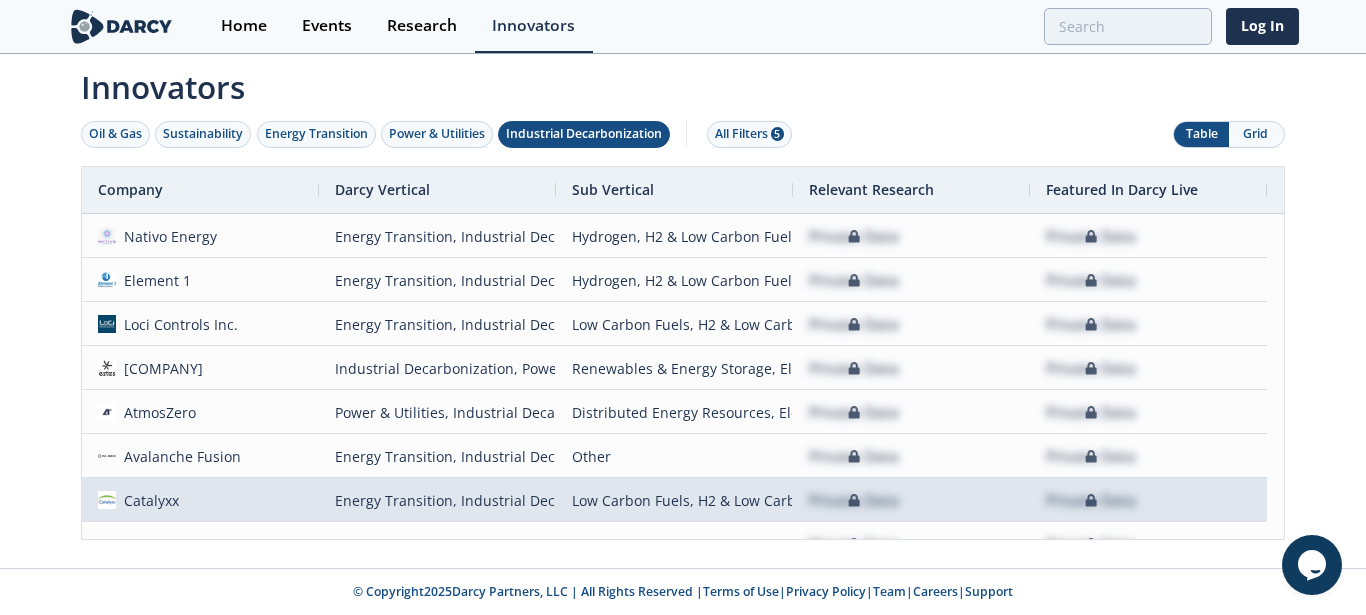 scroll, scrollTop: 6, scrollLeft: 0, axis: vertical 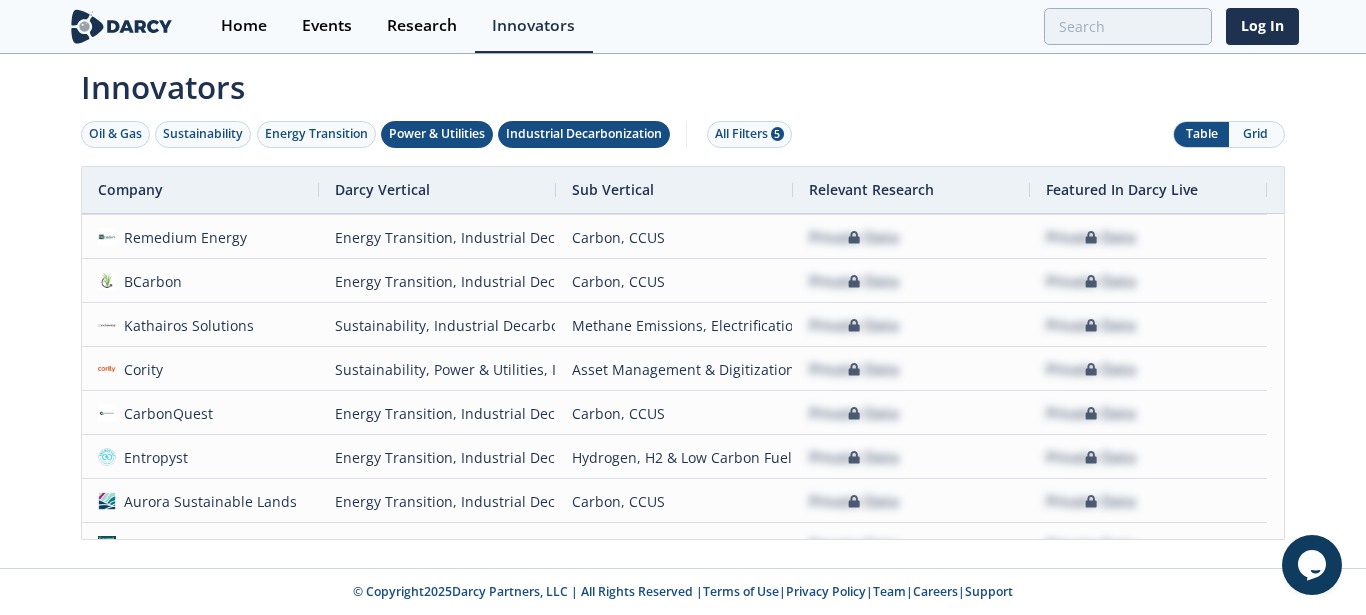 click on "Power & Utilities" at bounding box center [437, 134] 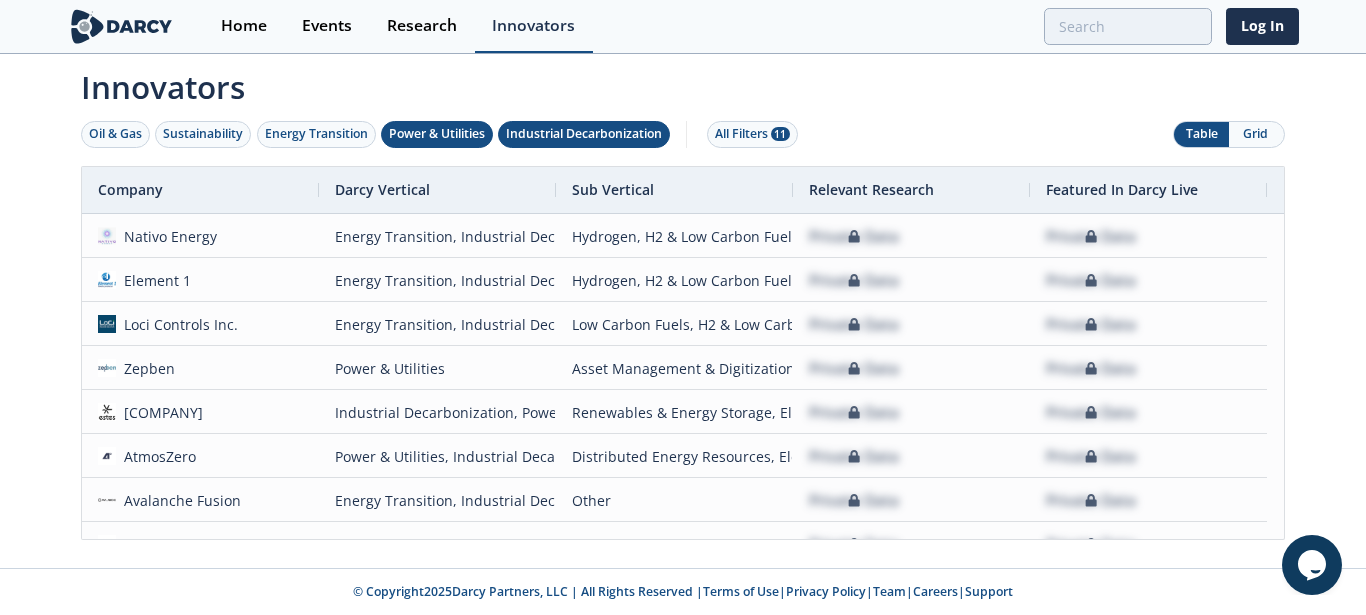 click on "Innovators" at bounding box center [533, 26] 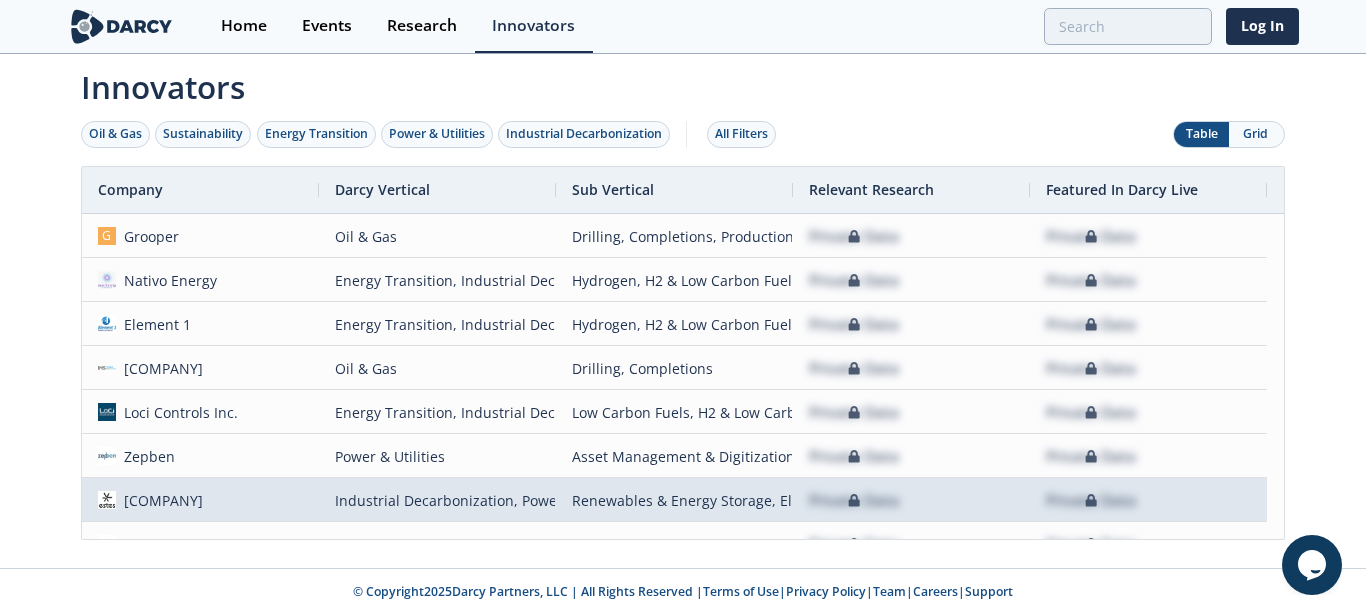 scroll, scrollTop: 130, scrollLeft: 0, axis: vertical 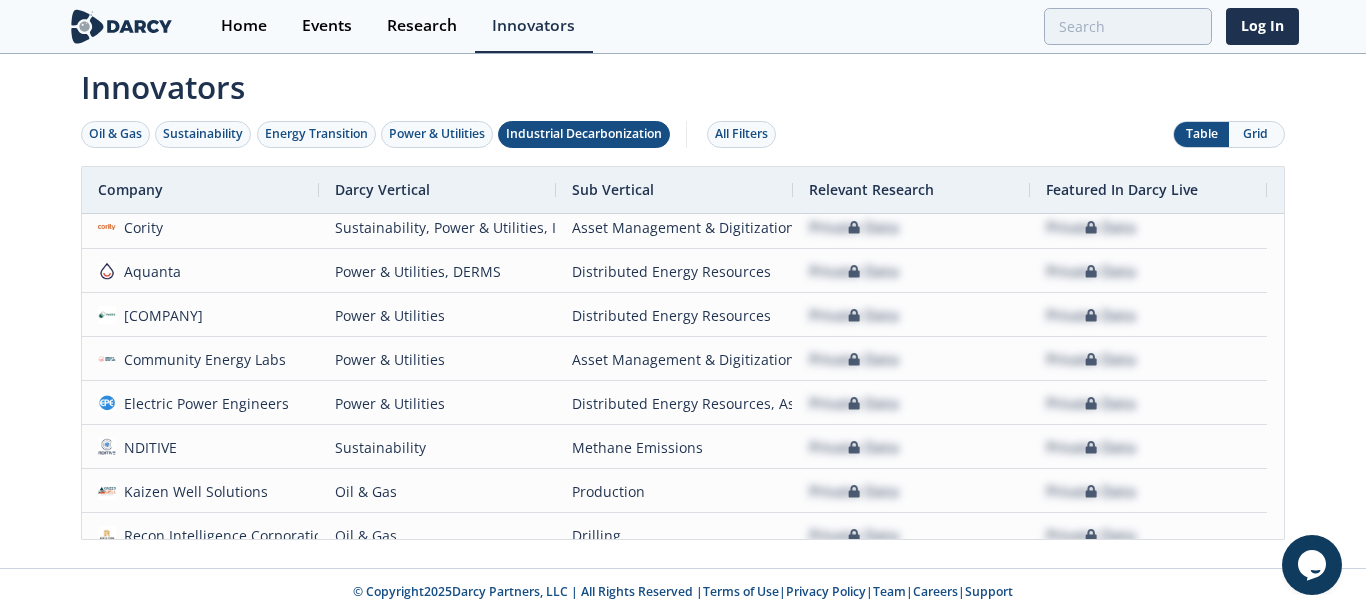 click on "Industrial Decarbonization" at bounding box center (584, 134) 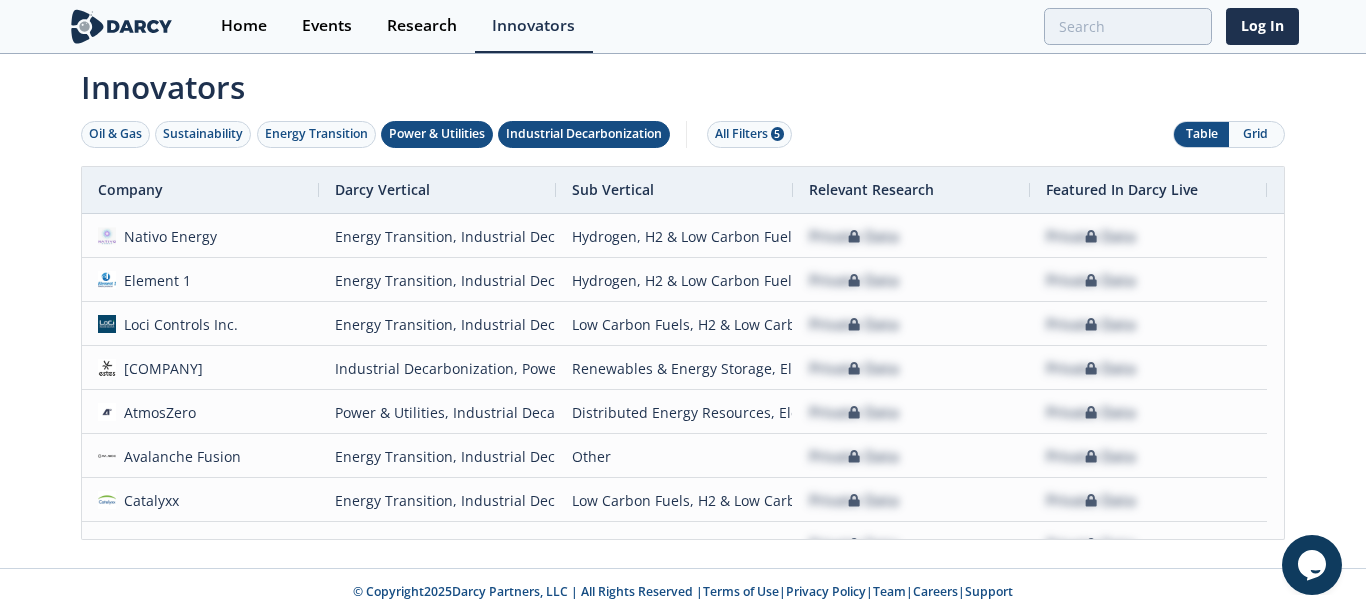 click on "Power & Utilities" at bounding box center [437, 134] 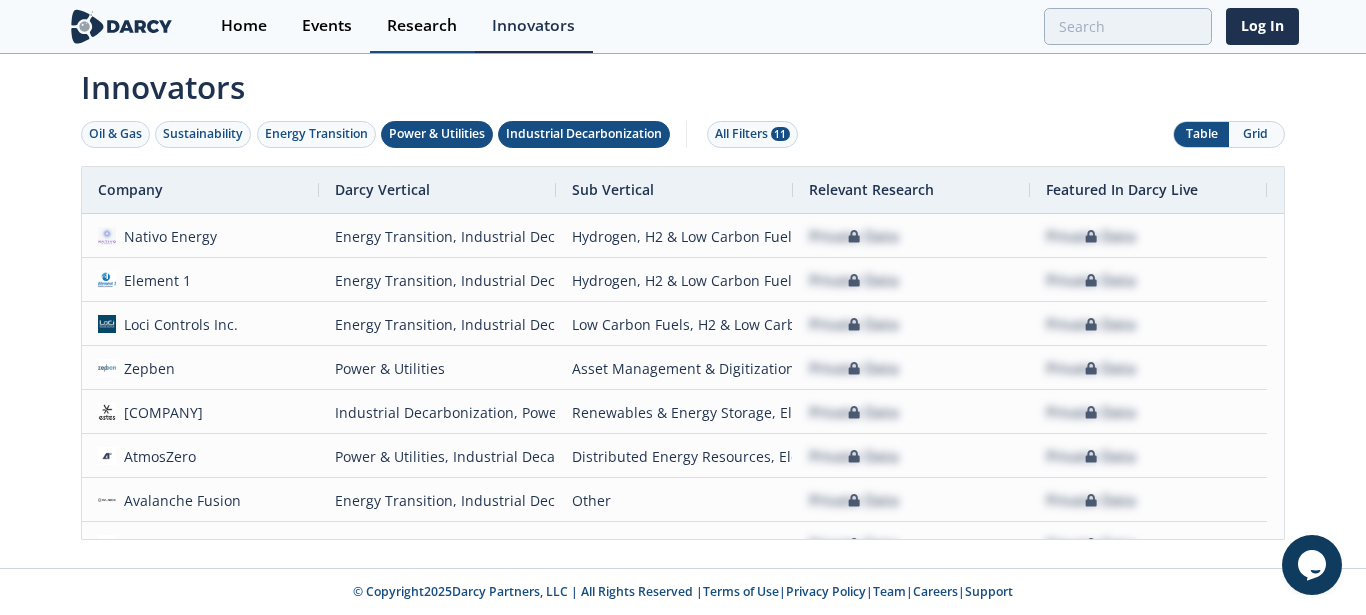 click on "Research" at bounding box center [422, 26] 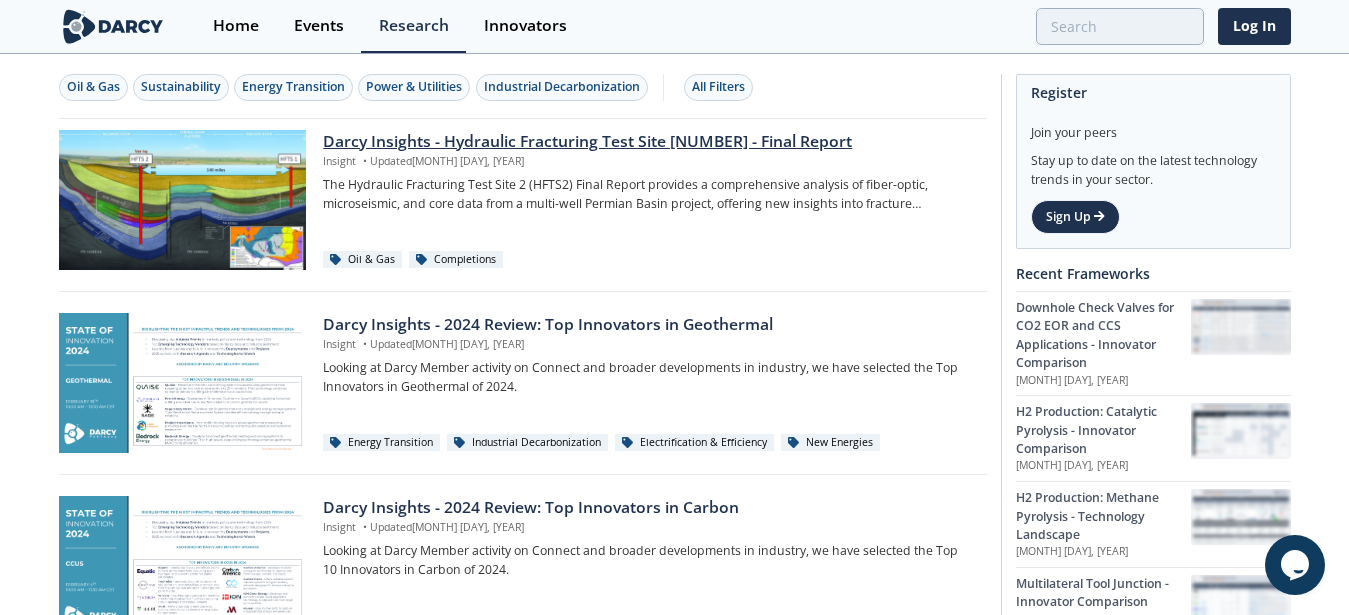 click on "Darcy Insights - Hydraulic Fracturing Test Site [NUMBER] - Final Report" at bounding box center (647, 142) 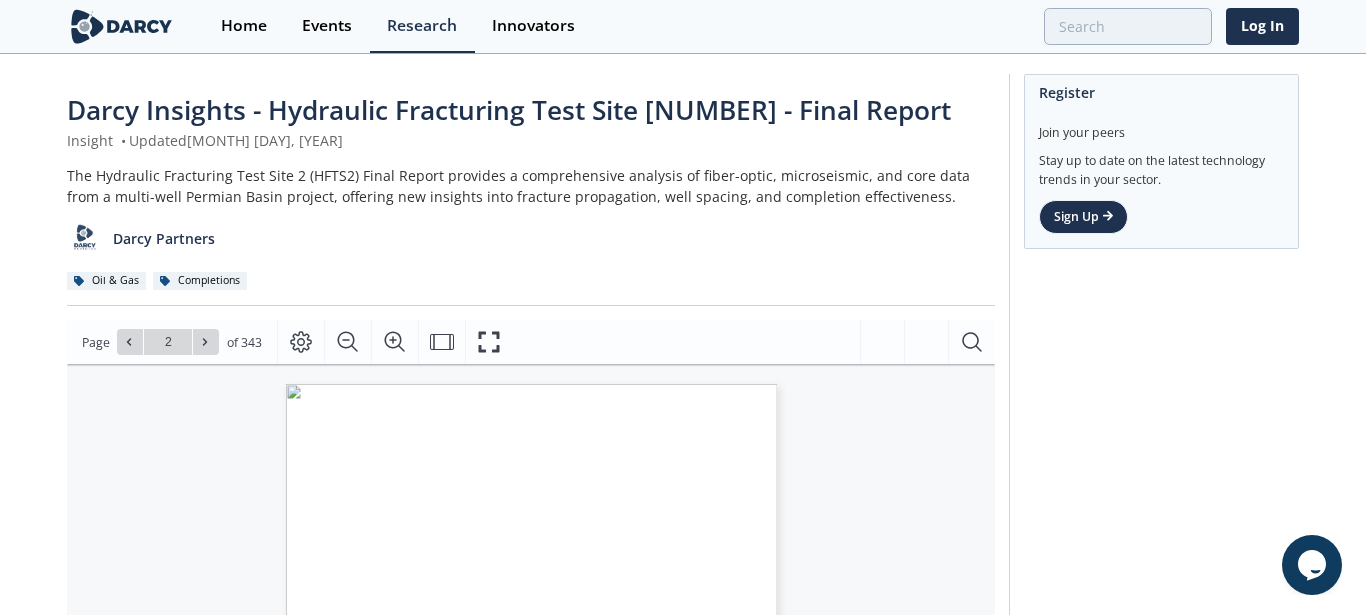 type on "3" 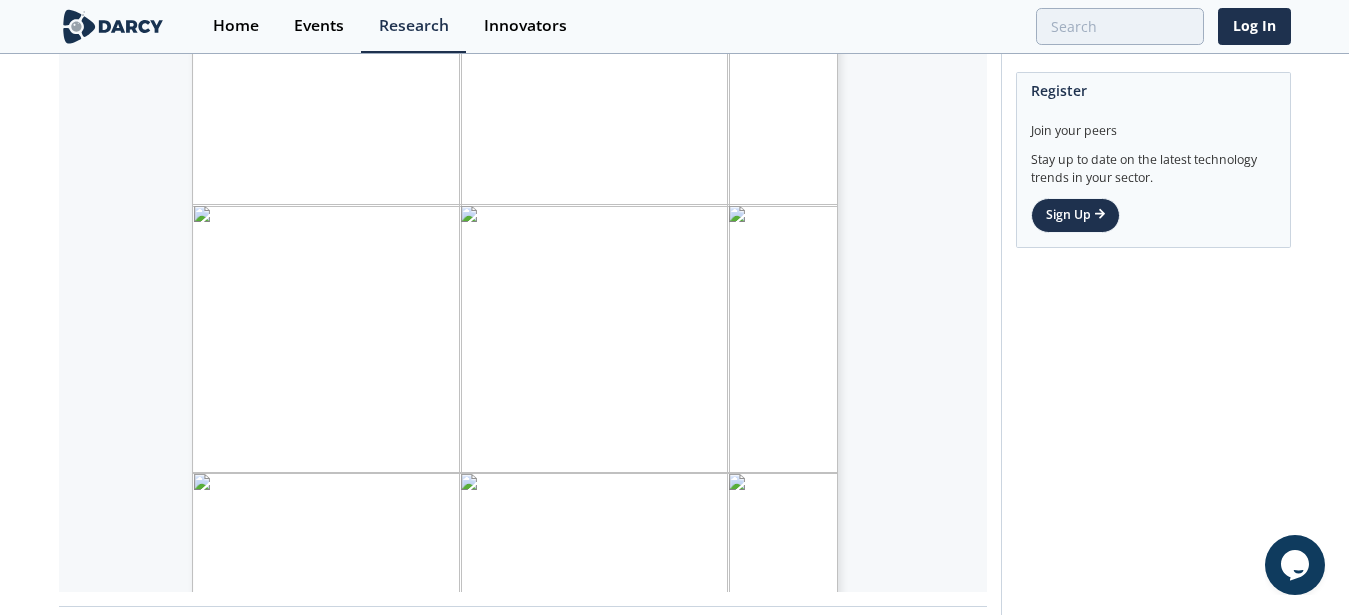 click on "[COMPANY] - Hydraulic Fracturing Test Site 2 - Final Report
Insight
•
Updated  [MONTH] [DAY], [YEAR]
The Hydraulic Fracturing Test Site 2 (HFTS2) Final Report provides a comprehensive analysis of fiber-optic, microseismic, and core data from a multi-well Permian Basin project, offering new insights into fracture propagation, well spacing, and completion effectiveness.
[COMPANY] Partners
Oil & Gas
Completions" at bounding box center [675, 246] 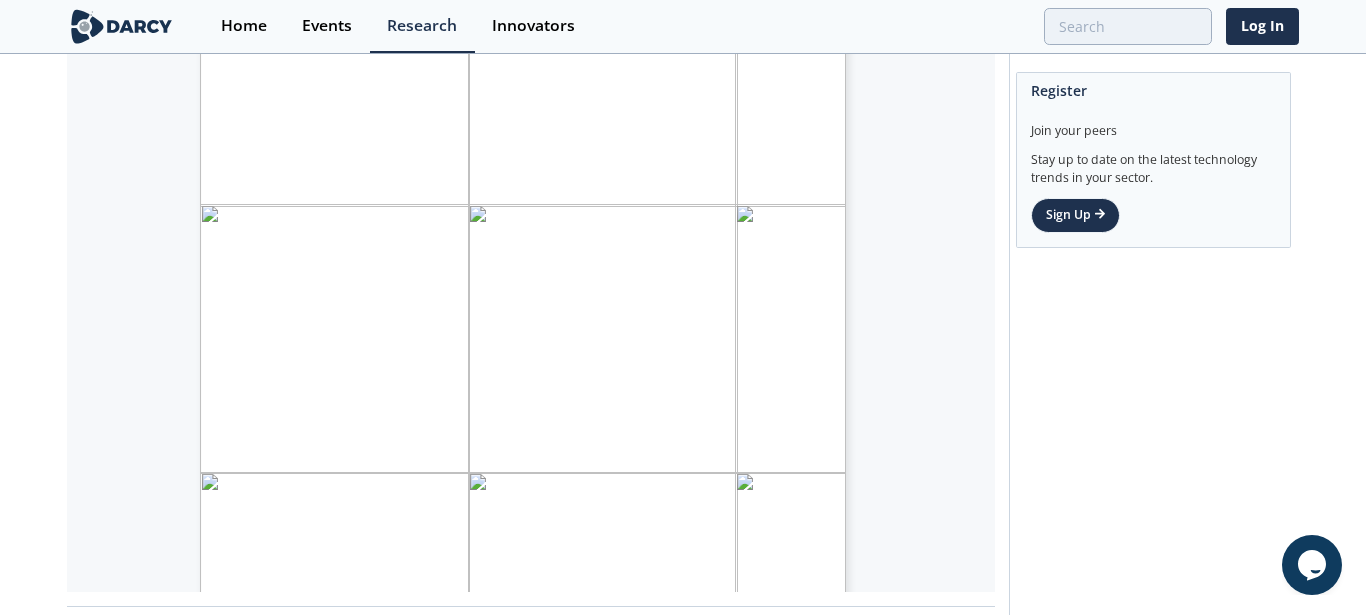 drag, startPoint x: 993, startPoint y: 550, endPoint x: 985, endPoint y: 565, distance: 17 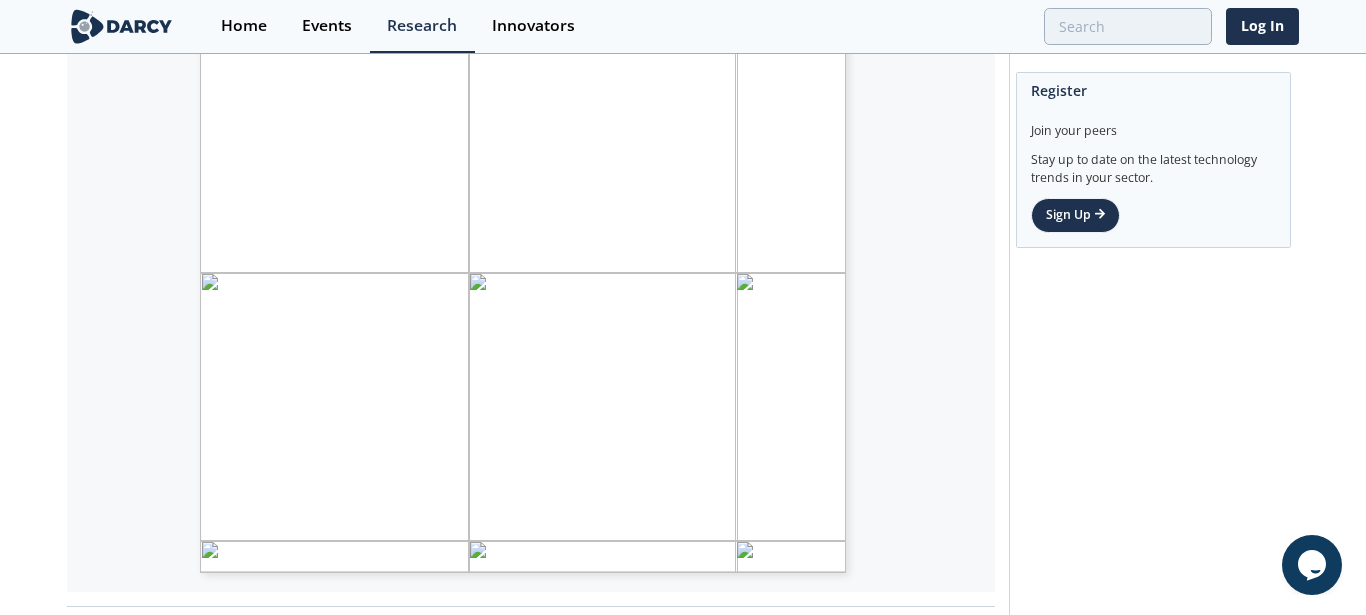 click on "Table of Contents
Signature Page  ............................................................................................................................ i
Legal Notice ................................................................................................................................ ii
Table of Contents .......................................................................................................................  iii
Table of Figures ......................................................................................................................... xi
List of Tables  ...........................................................................................................................  xix
Abstract ..................................................................................................................................... 20
Executive Summary  21
Published Art  23
Summary  23
Reference to publications 24
Background 26
Introduction  26
27" at bounding box center [541, 177] 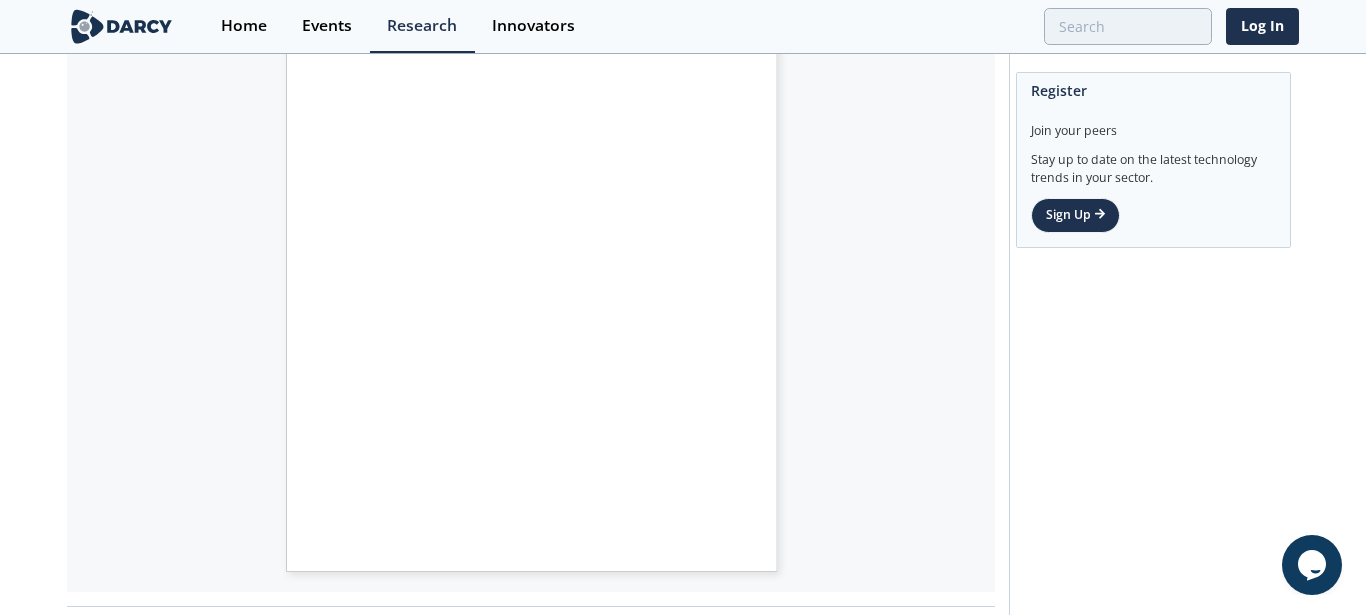 type on "25" 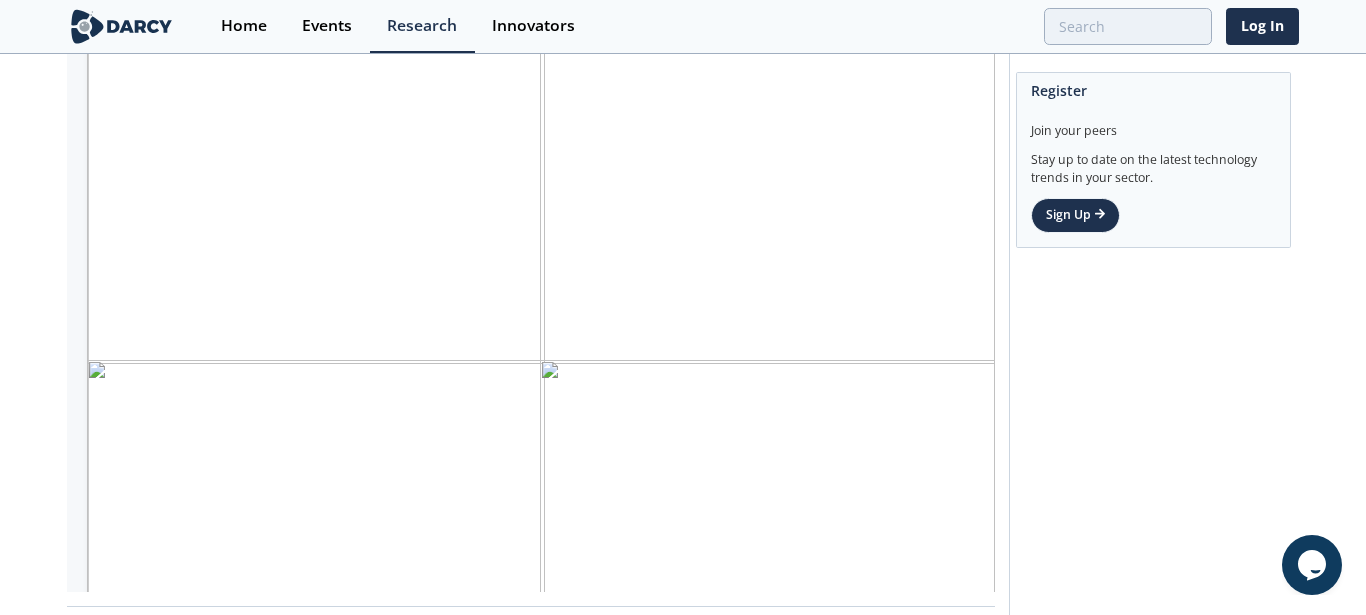 scroll, scrollTop: 0, scrollLeft: 101, axis: horizontal 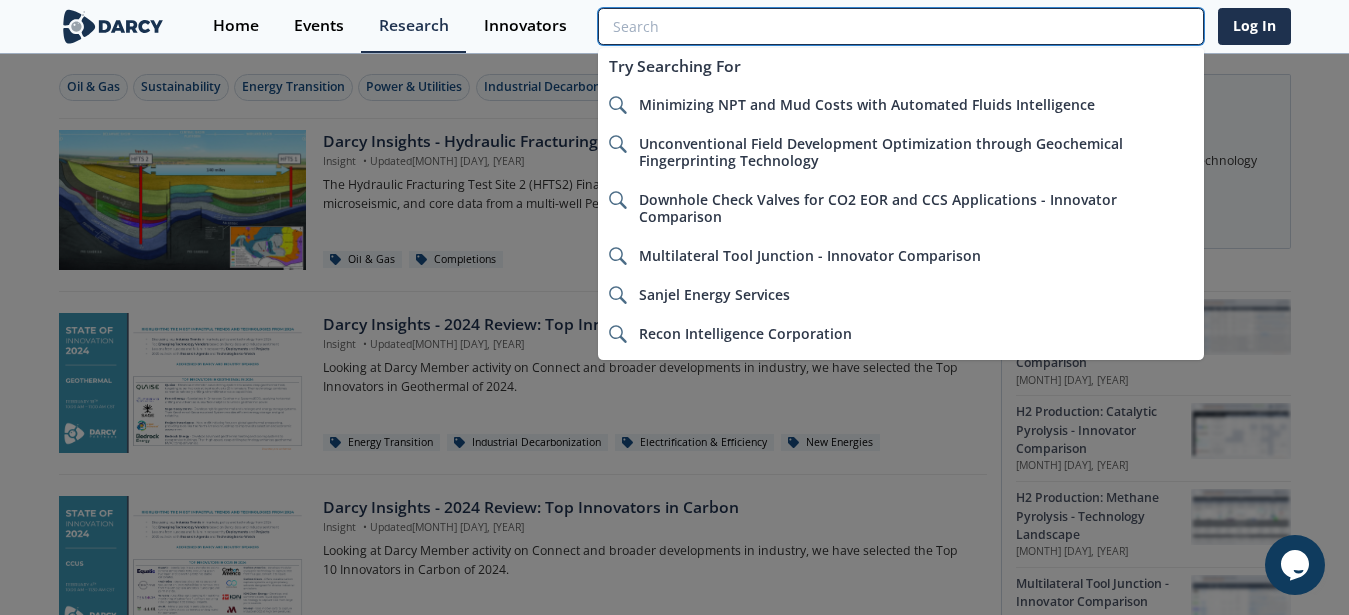 click at bounding box center [900, 26] 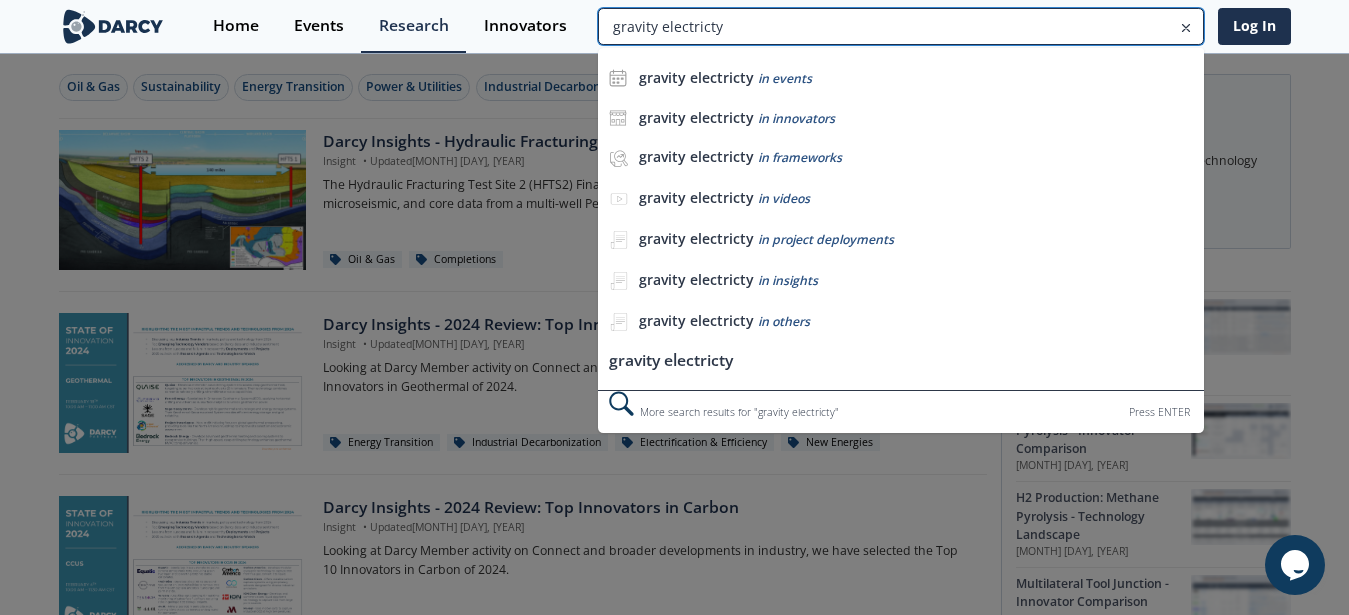 type on "gravity electricty" 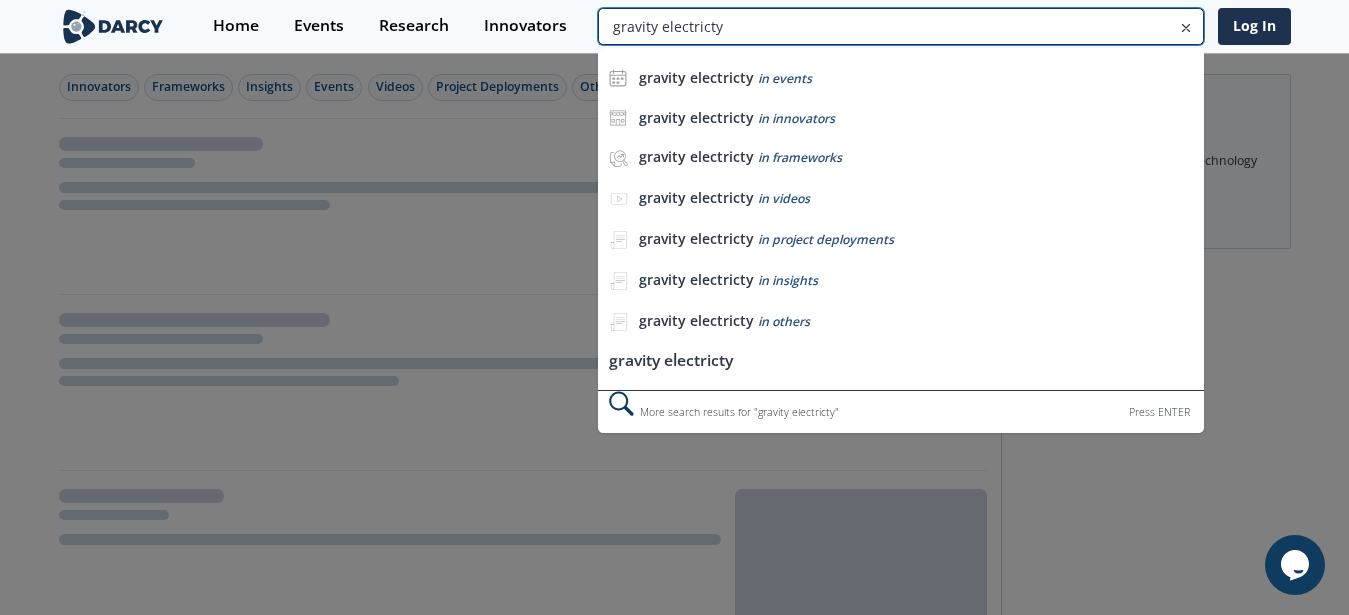 click on "gravity electricty" at bounding box center (900, 26) 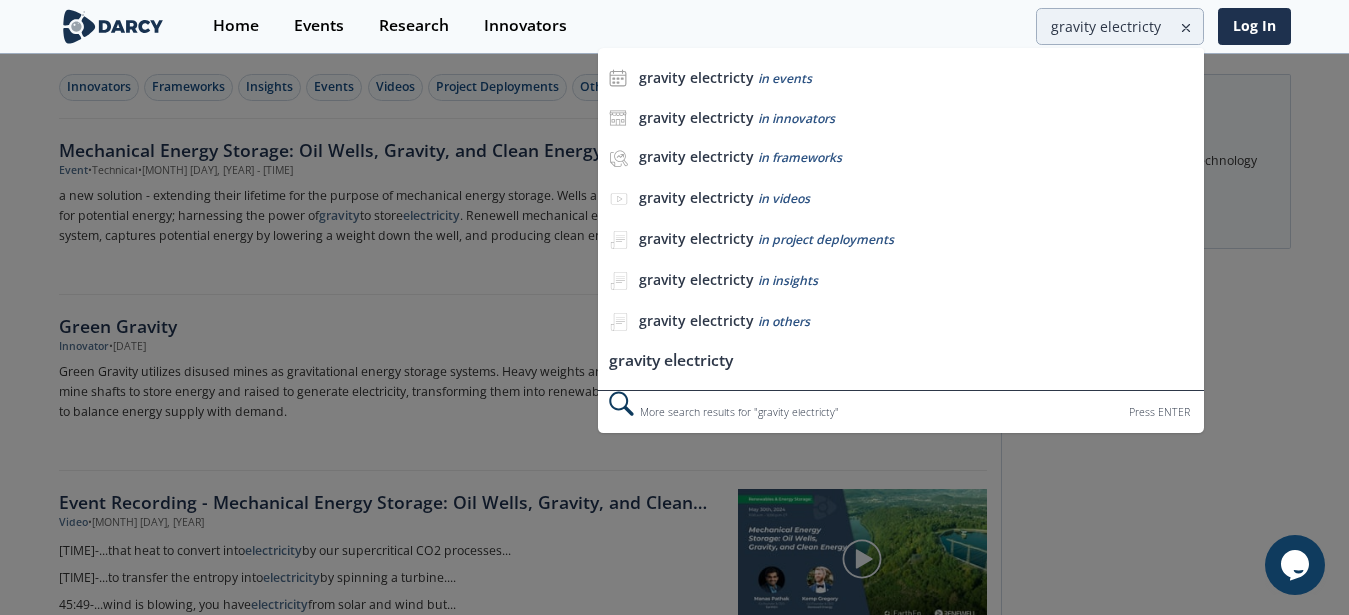 click at bounding box center (674, 307) 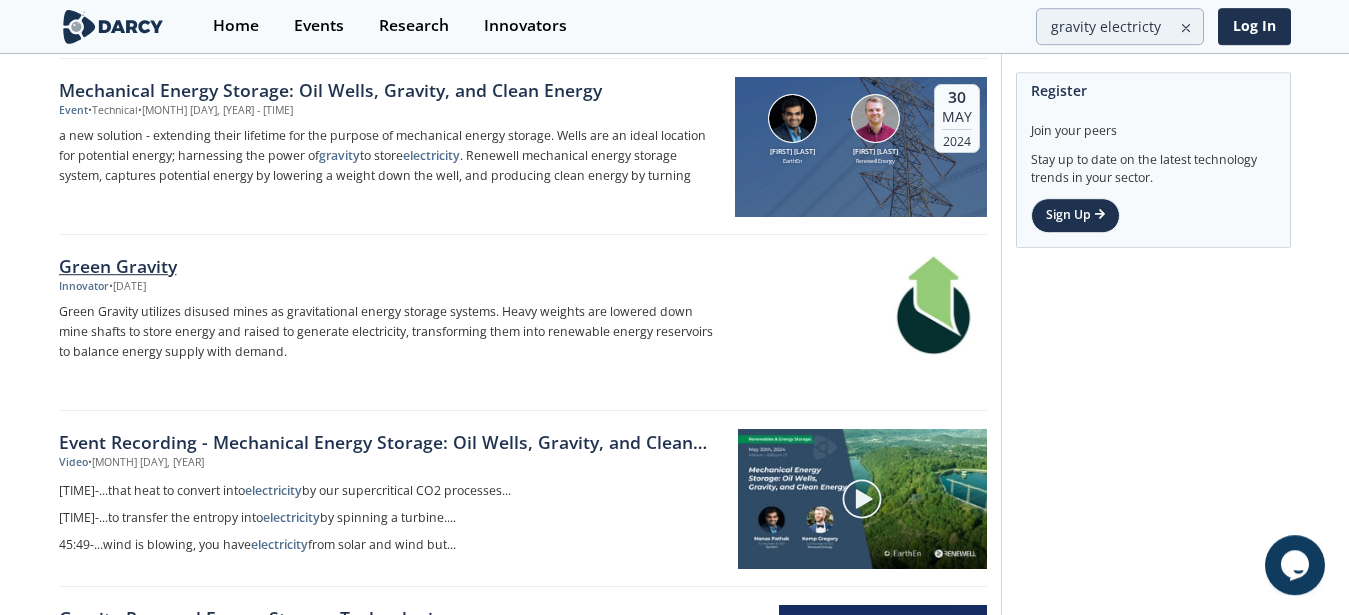 scroll, scrollTop: 62, scrollLeft: 0, axis: vertical 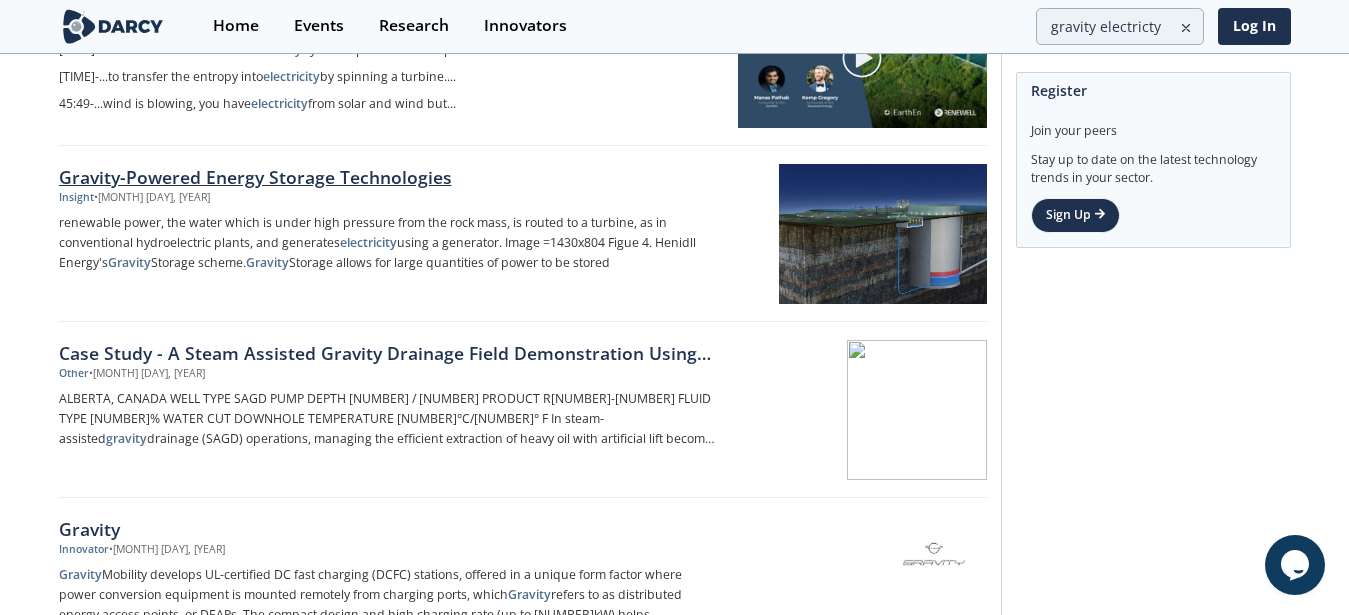 click on "Gravity-Powered Energy Storage Technologies
Insight
•  [MONTH] [DAY], [YEAR]
renewable power, the water which is under high pressure from the rock mass, is routed to a turbine, as in conventional hydroelectric plants, and generates  electricity  using a generator.
Image  =1430x804
Figue 4. Henidll Energy's  Gravity  Storage scheme.
Gravity  Storage allows for large quantities of power to be stored" at bounding box center (523, 234) 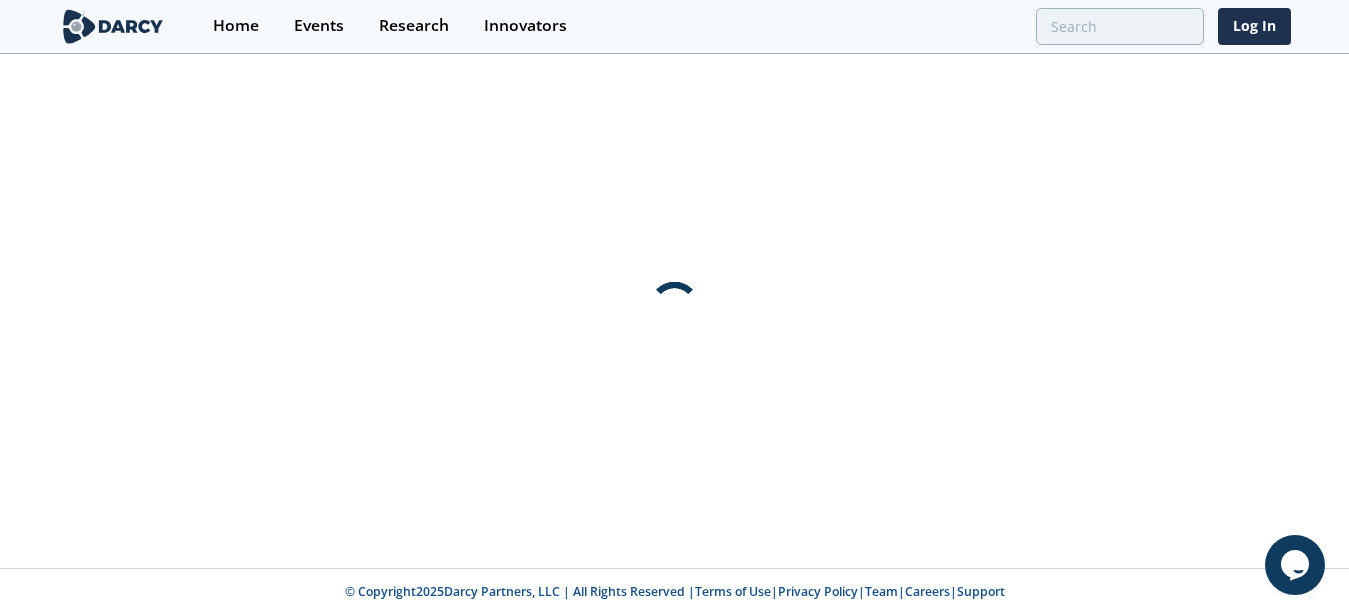 scroll, scrollTop: 0, scrollLeft: 0, axis: both 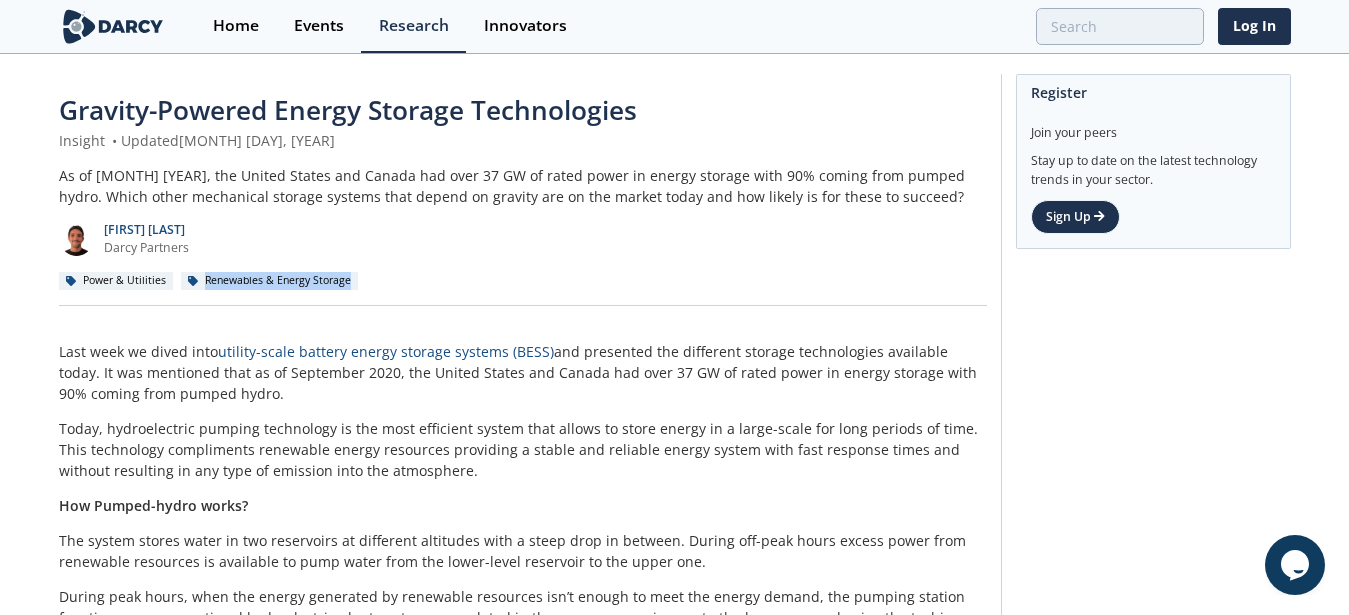 click on "Power & Utilities
Renewables & Energy Storage" at bounding box center [523, 280] 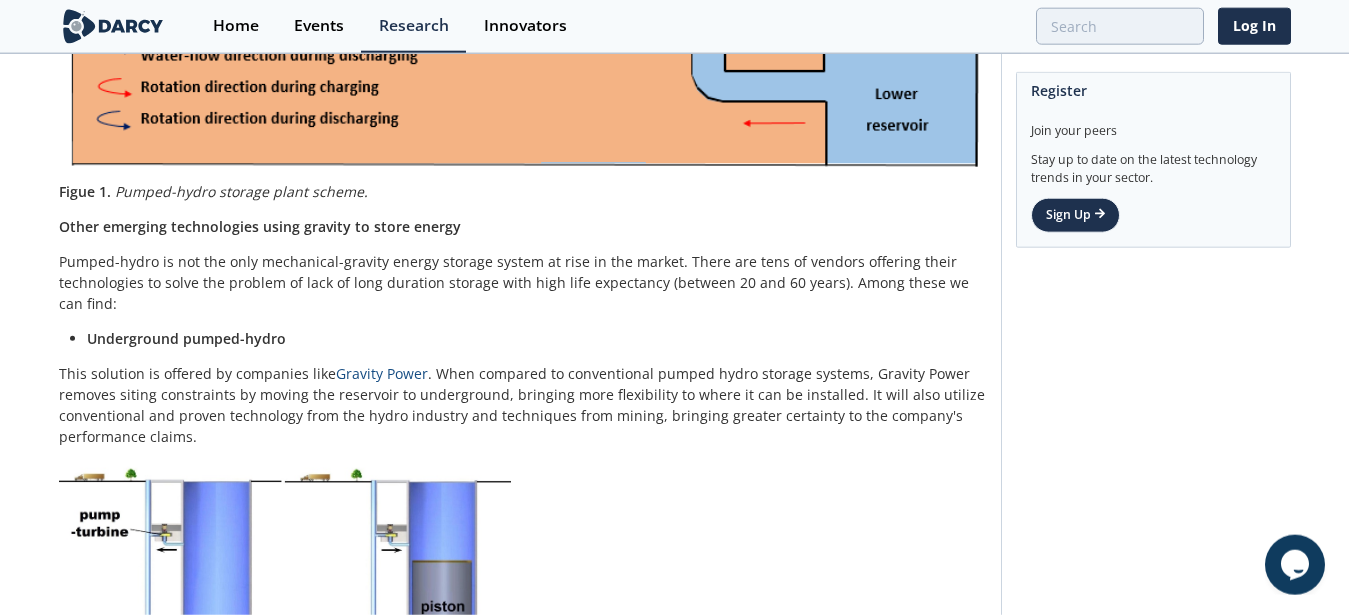 scroll, scrollTop: 1094, scrollLeft: 0, axis: vertical 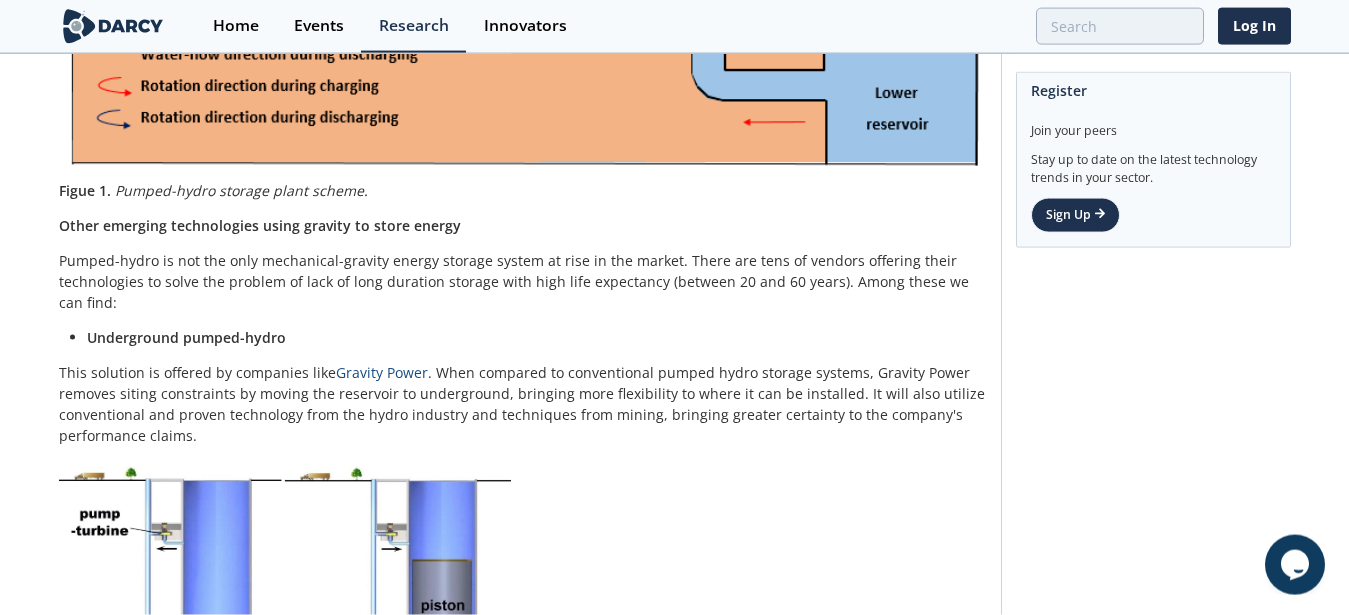 click on "Pumped-hydro is not the only mechanical-gravity energy storage system at rise in the market. There are tens of vendors offering their technologies to solve the problem of lack of long duration storage with high life expectancy (between 20 and 60 years). Among these we can find:" at bounding box center (523, 281) 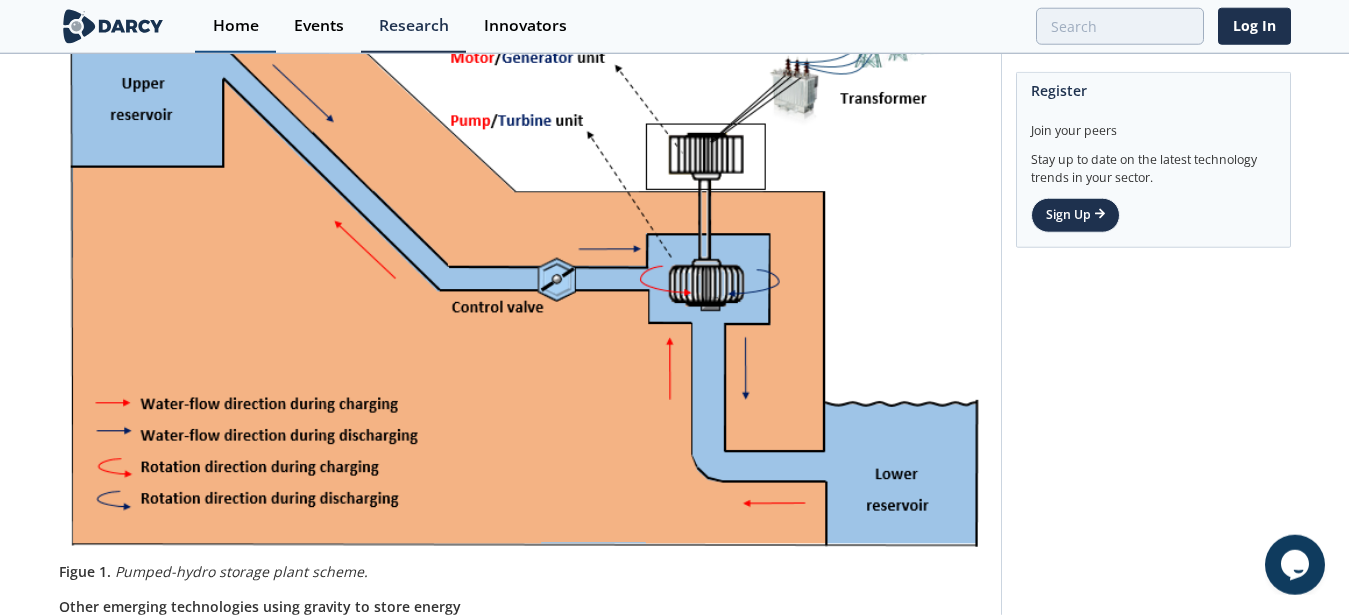 scroll, scrollTop: 504, scrollLeft: 0, axis: vertical 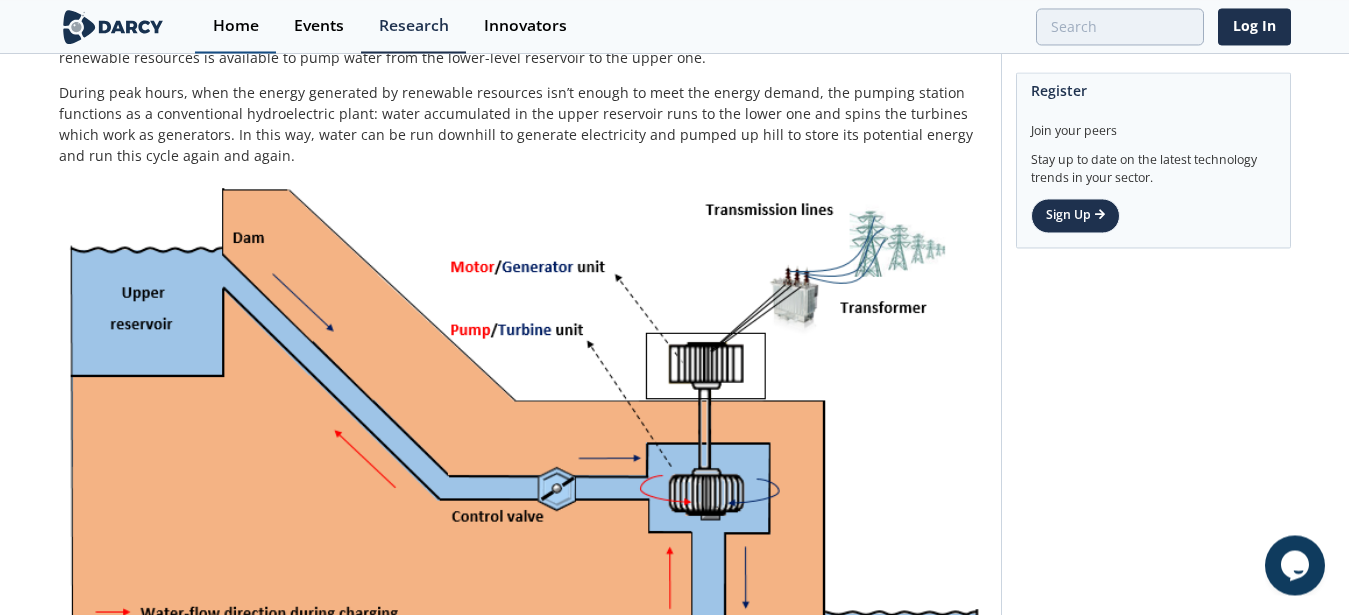 click on "Home" at bounding box center (236, 26) 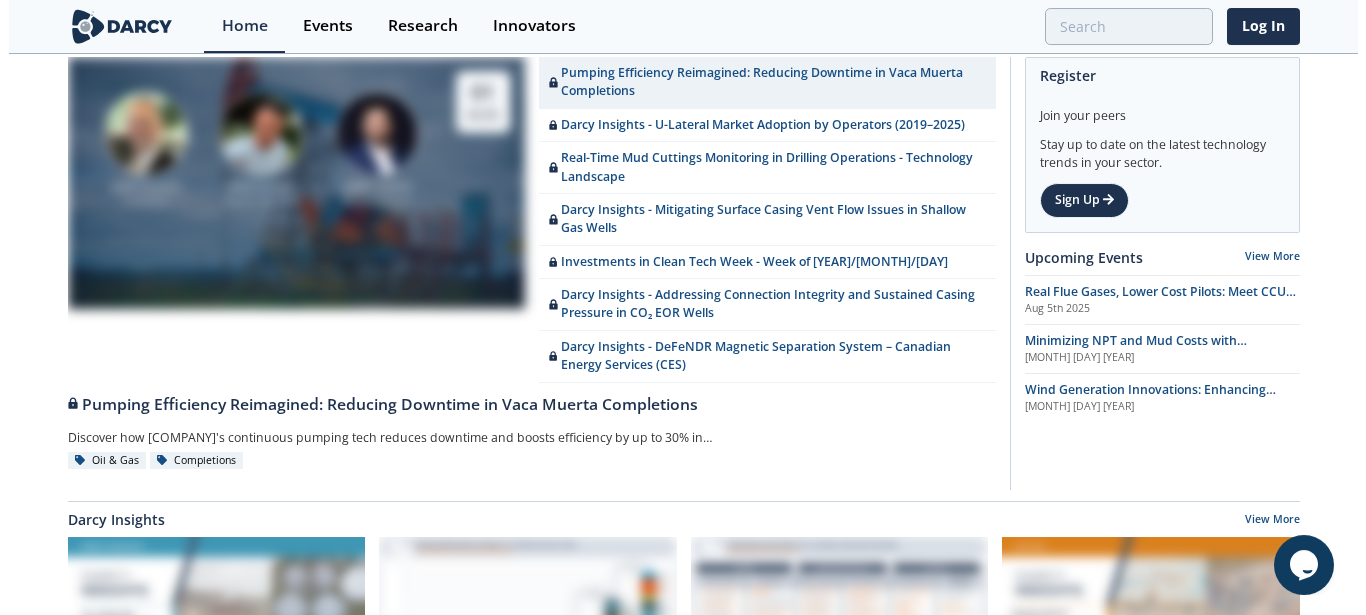 scroll, scrollTop: 0, scrollLeft: 0, axis: both 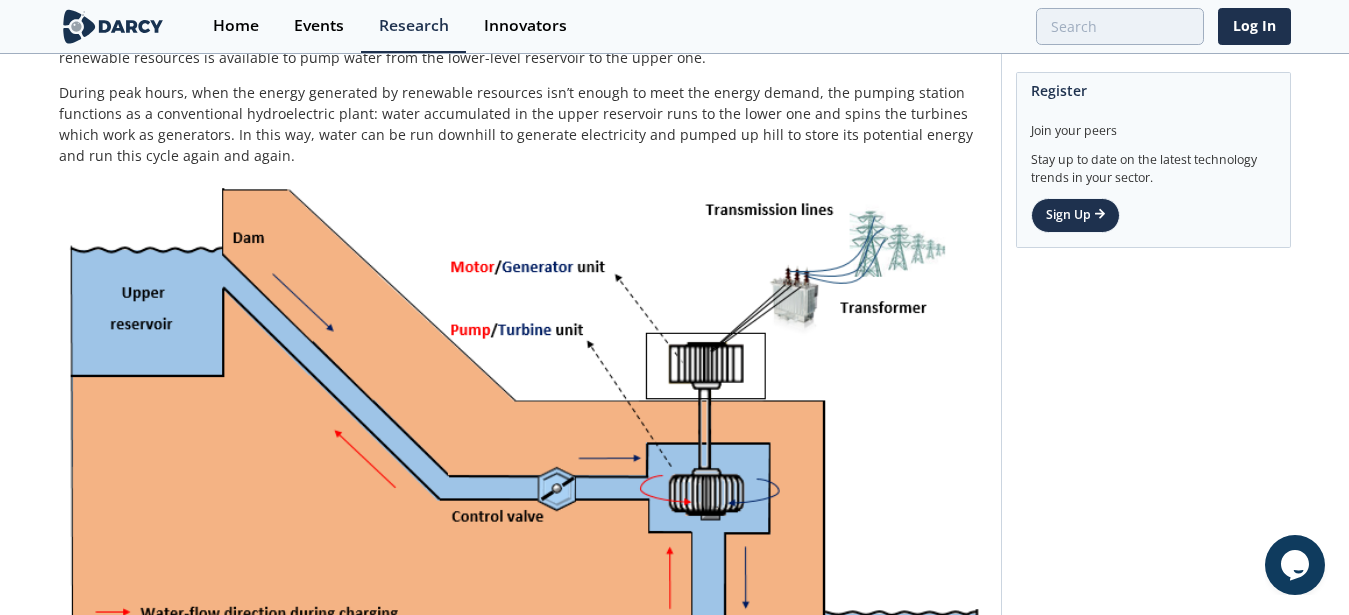 type on "gravity electricty" 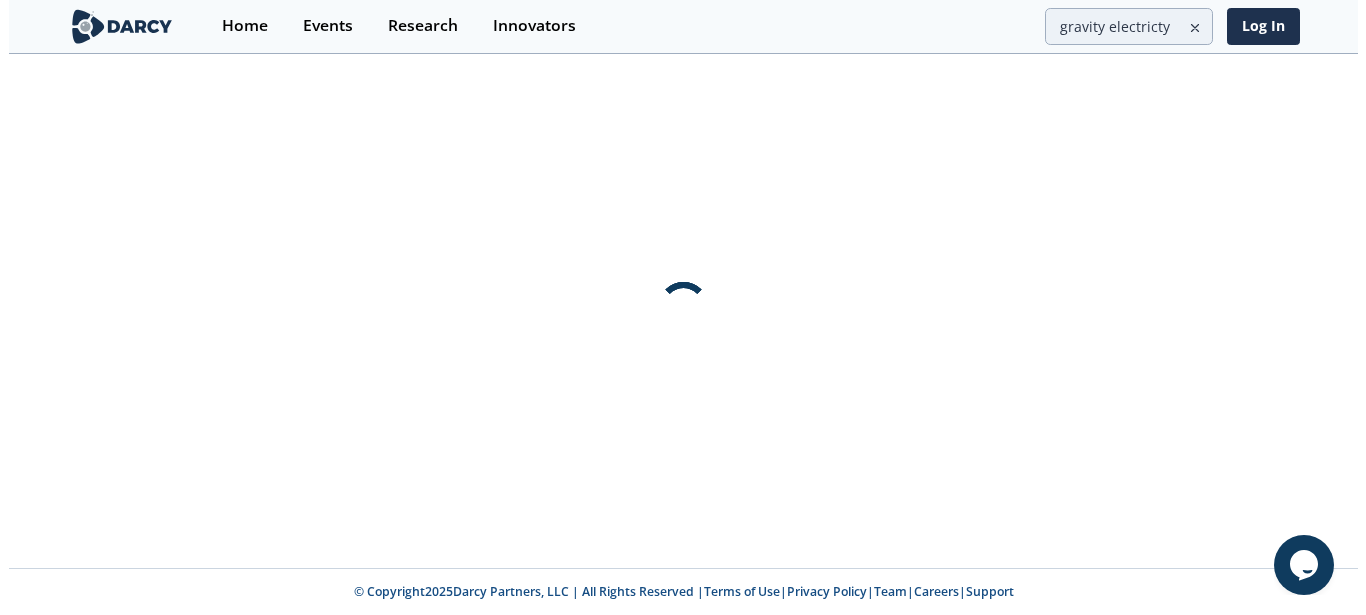 scroll, scrollTop: 0, scrollLeft: 0, axis: both 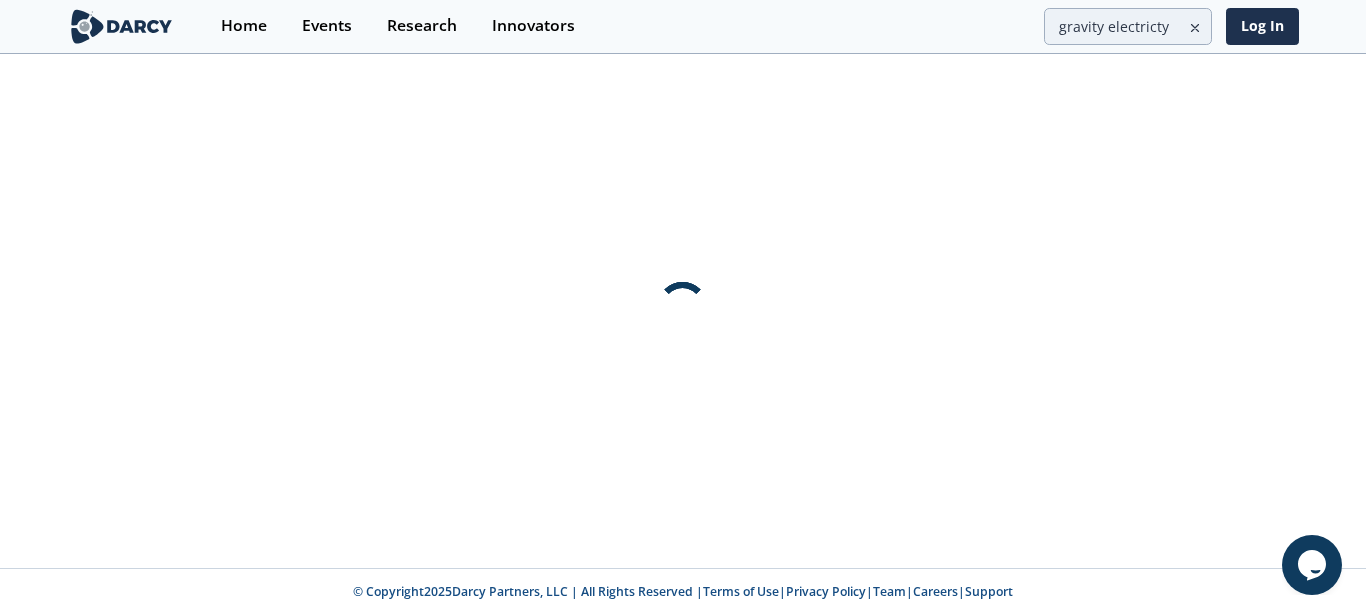 type 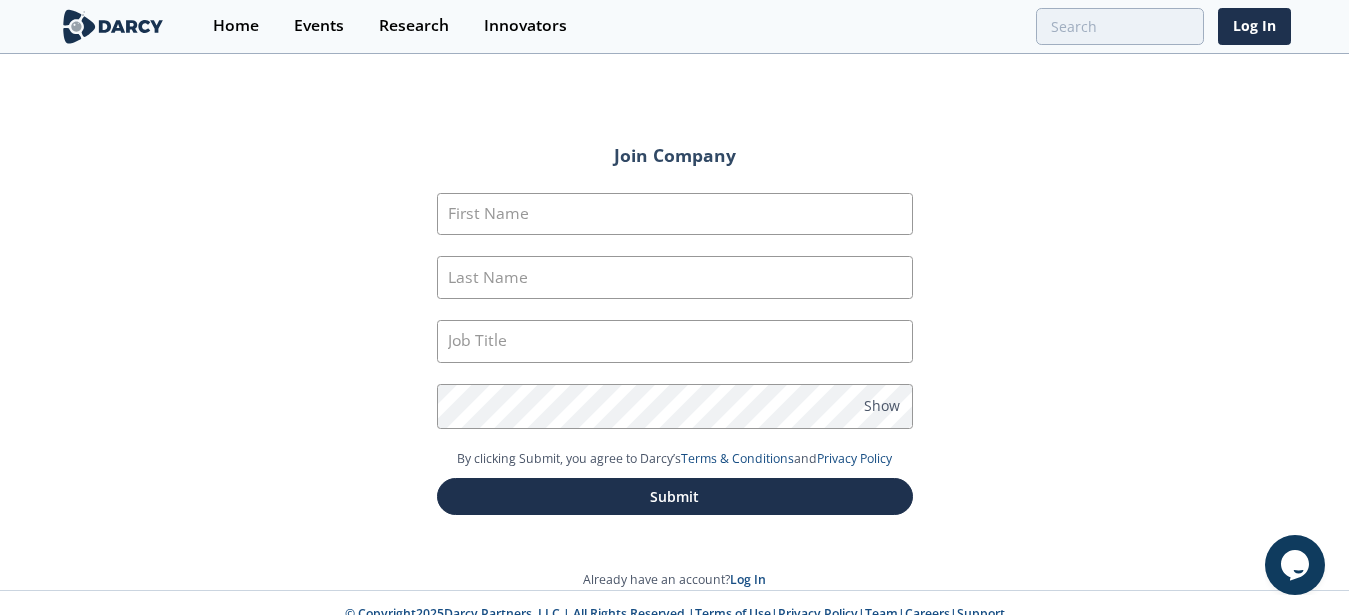 type on "[FIRST]" 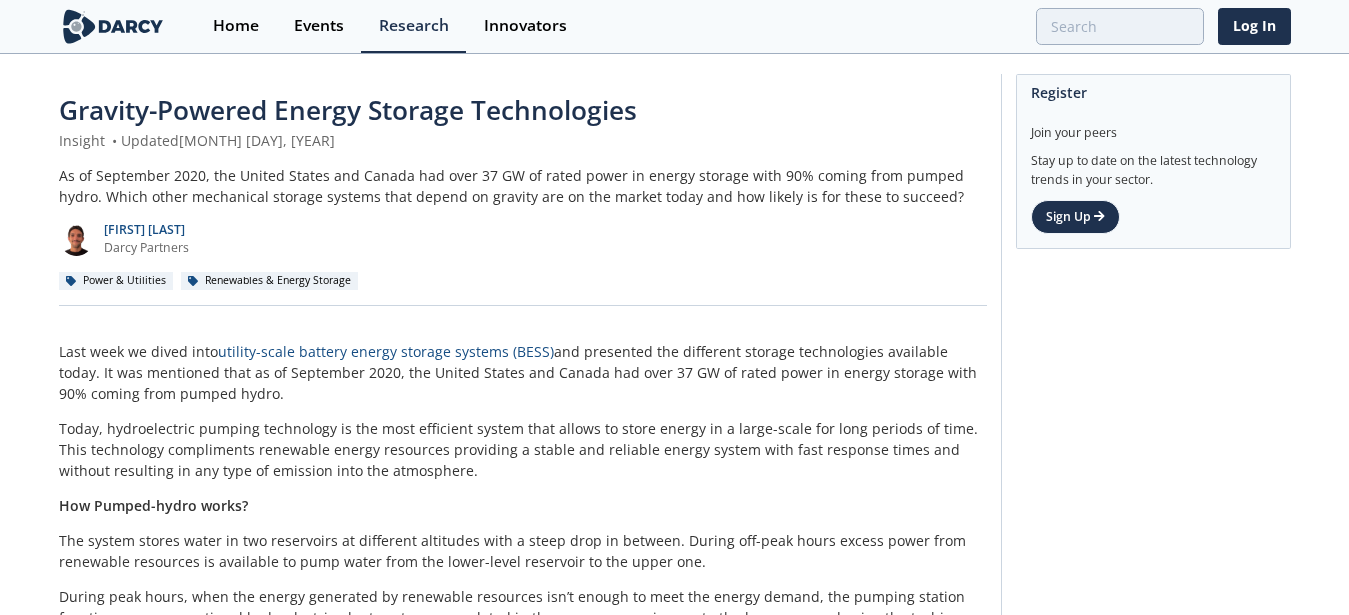 scroll, scrollTop: 0, scrollLeft: 0, axis: both 